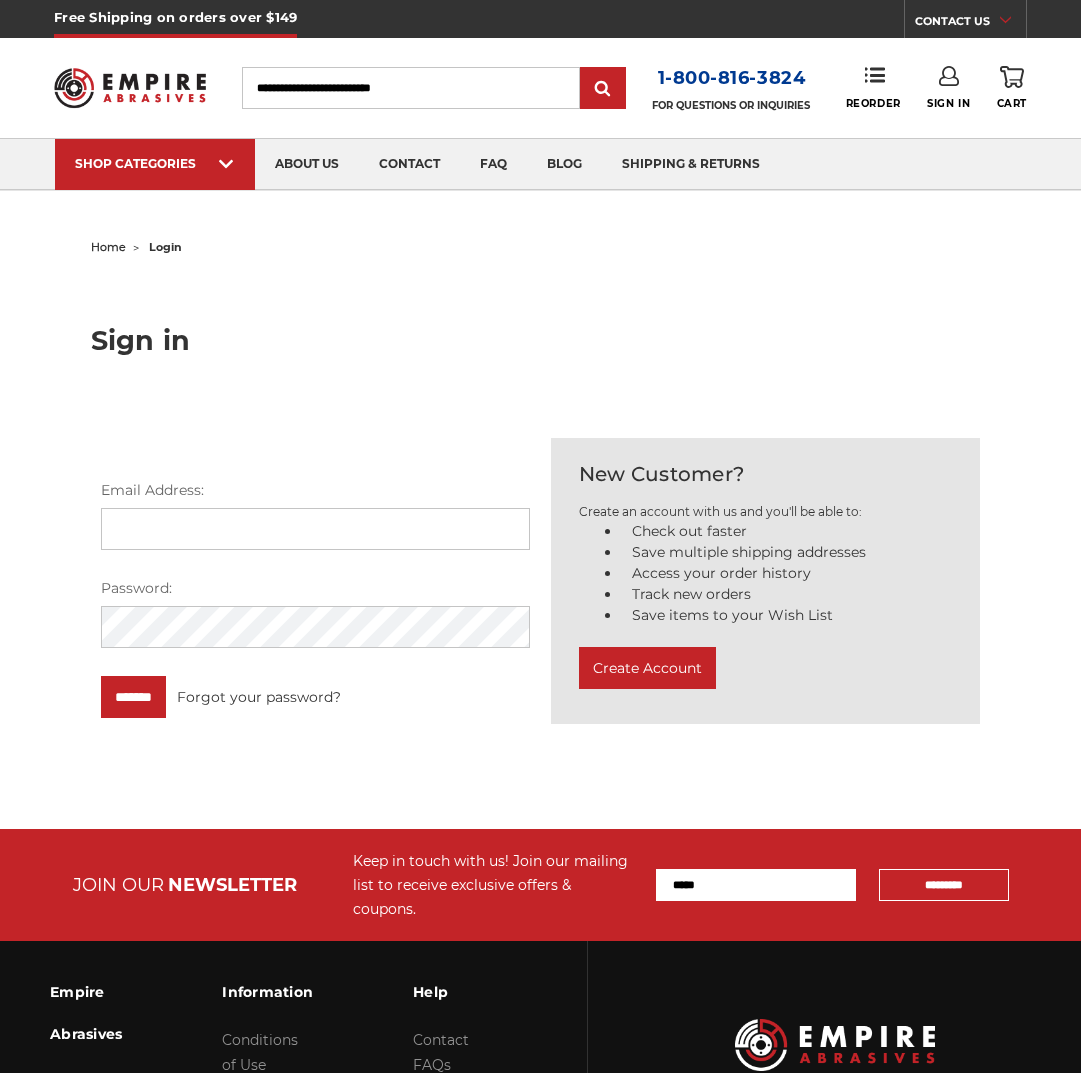 scroll, scrollTop: 0, scrollLeft: 0, axis: both 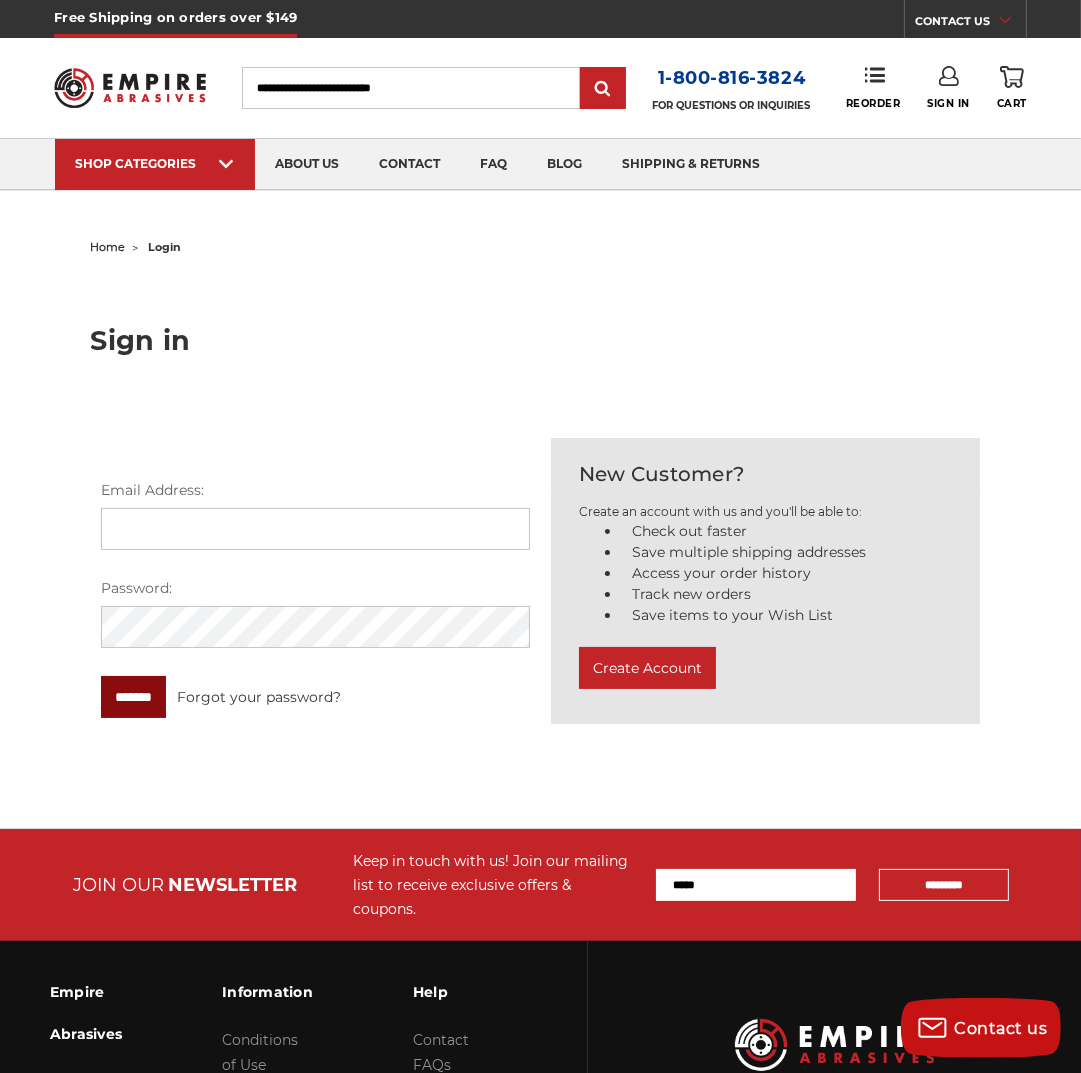 type on "**********" 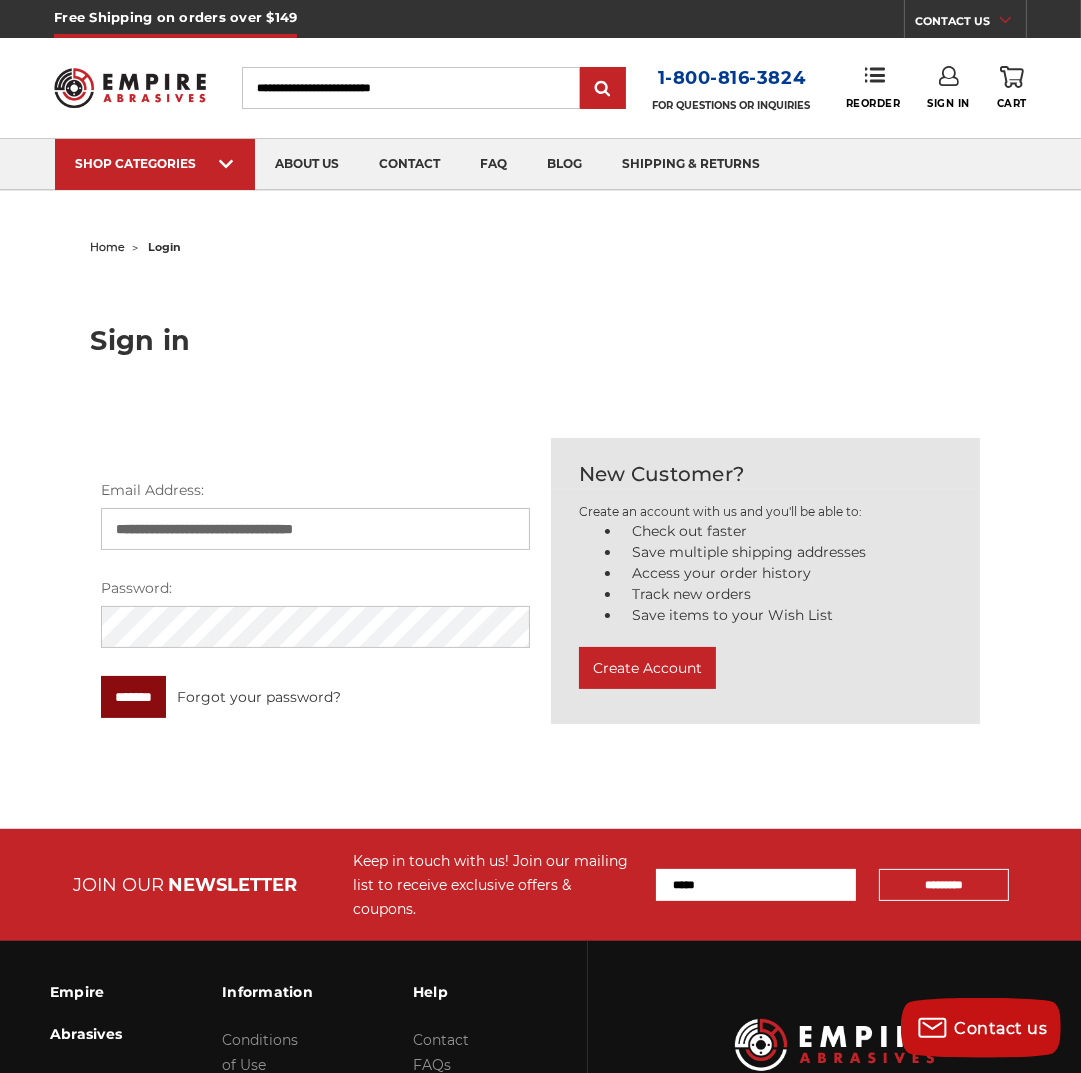 click on "*******" at bounding box center (133, 697) 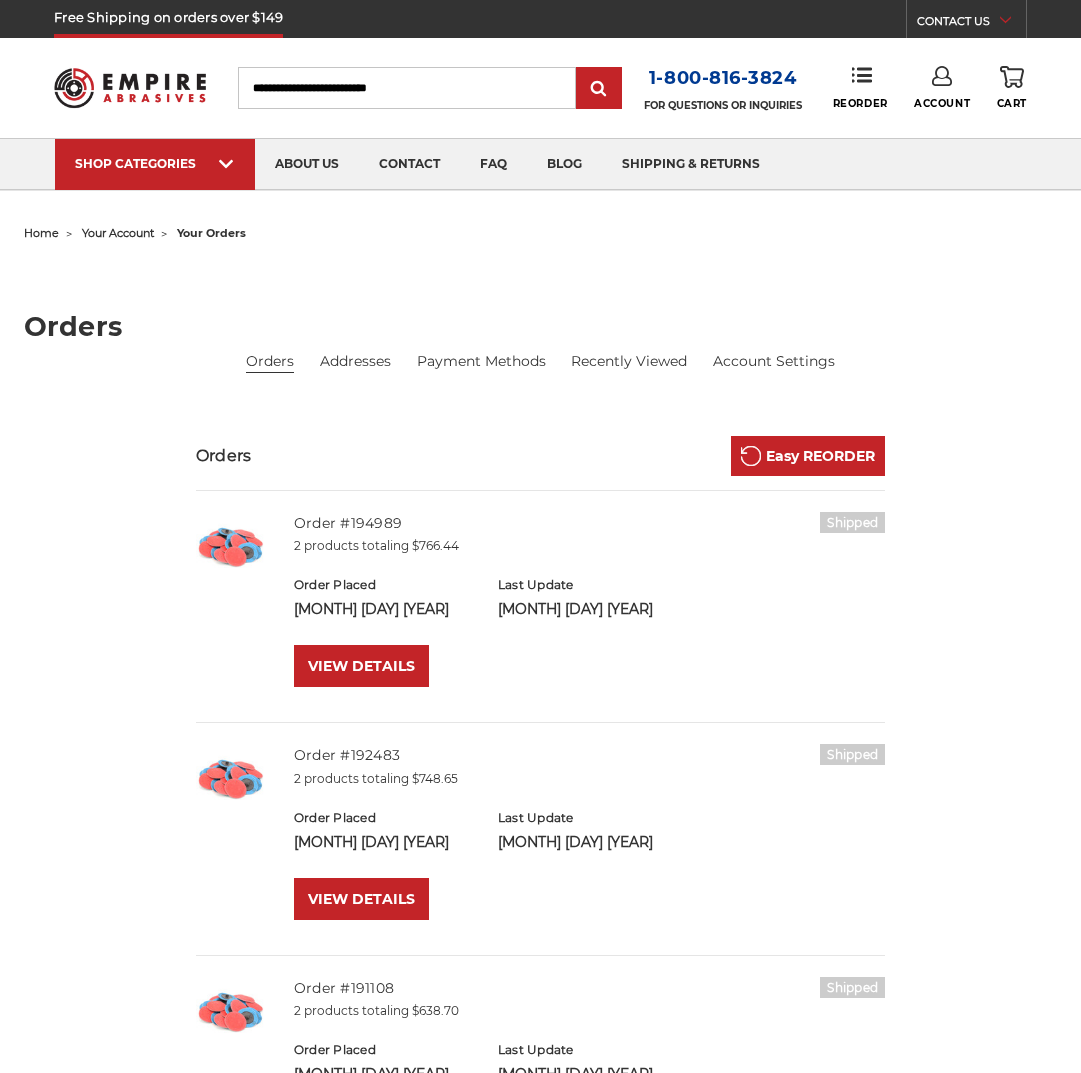 scroll, scrollTop: 0, scrollLeft: 0, axis: both 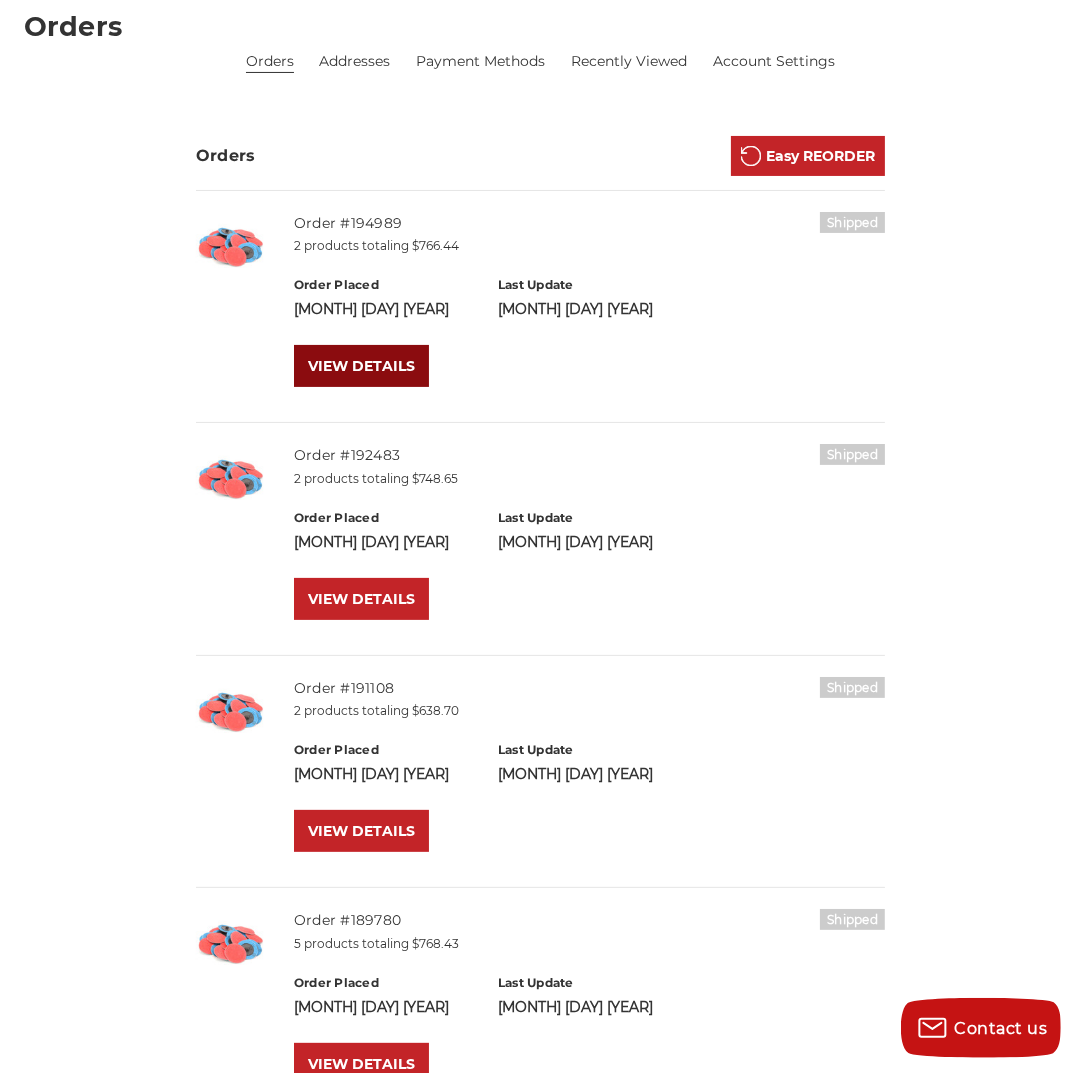 click on "VIEW DETAILS" at bounding box center (361, 366) 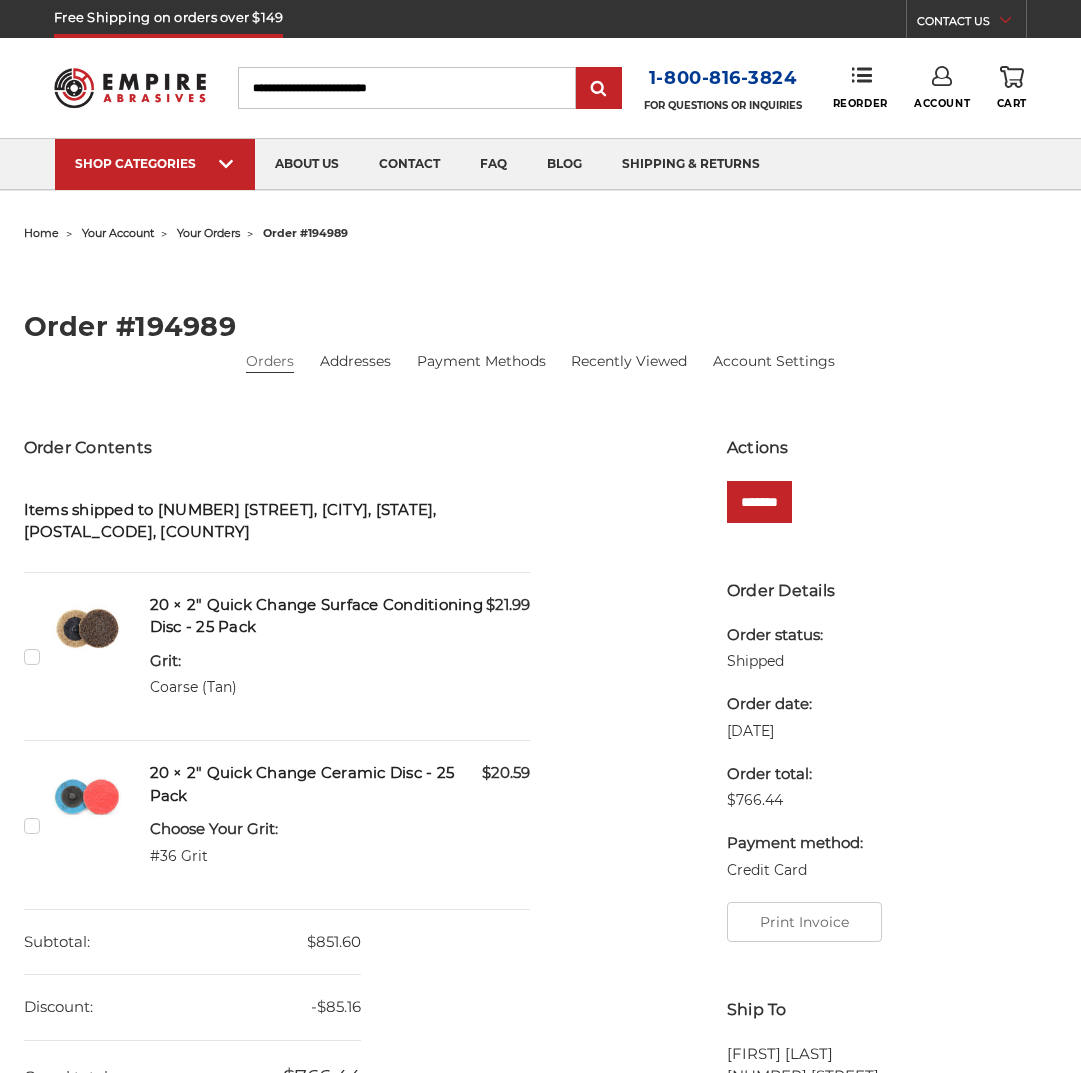 scroll, scrollTop: 0, scrollLeft: 0, axis: both 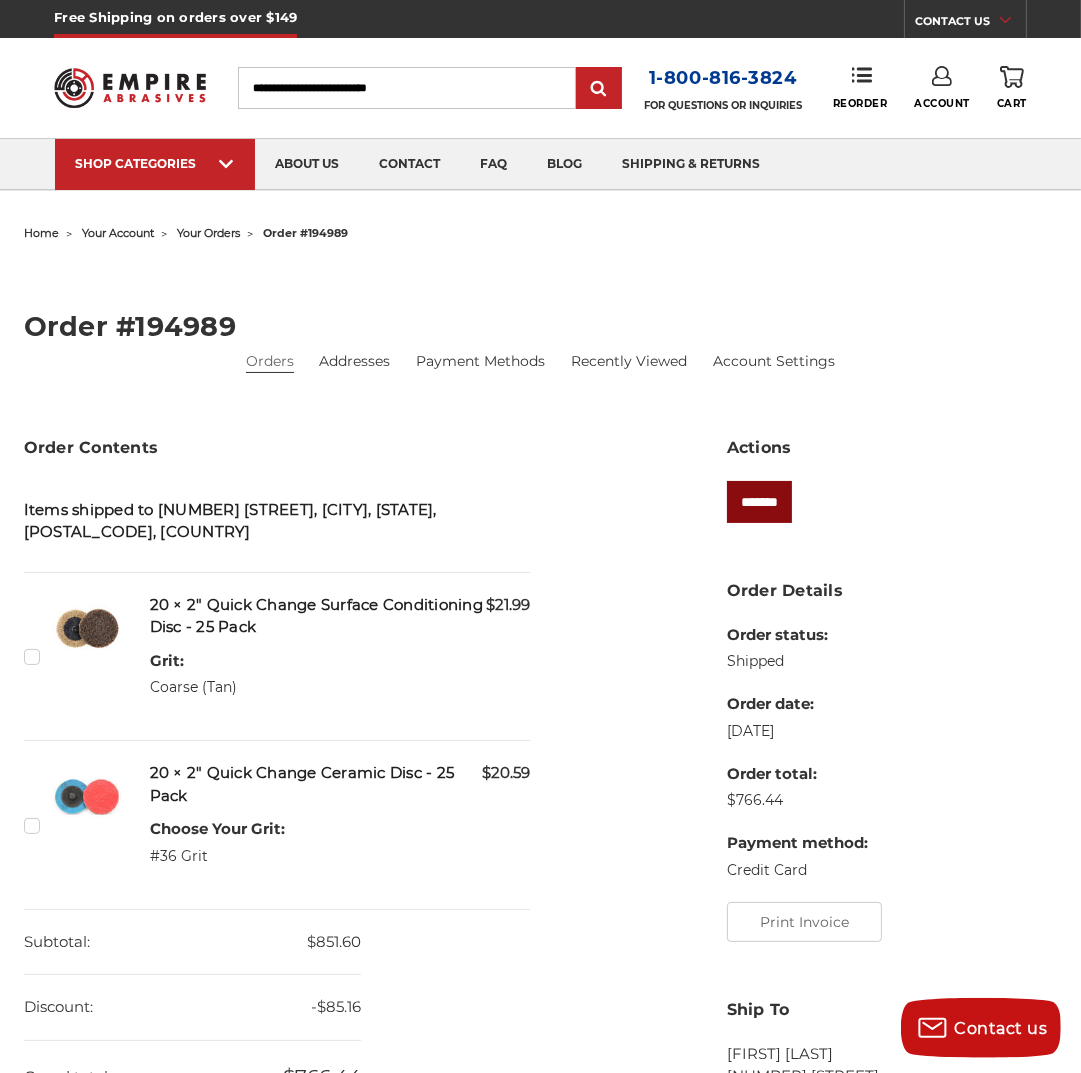 click on "*******" at bounding box center (759, 502) 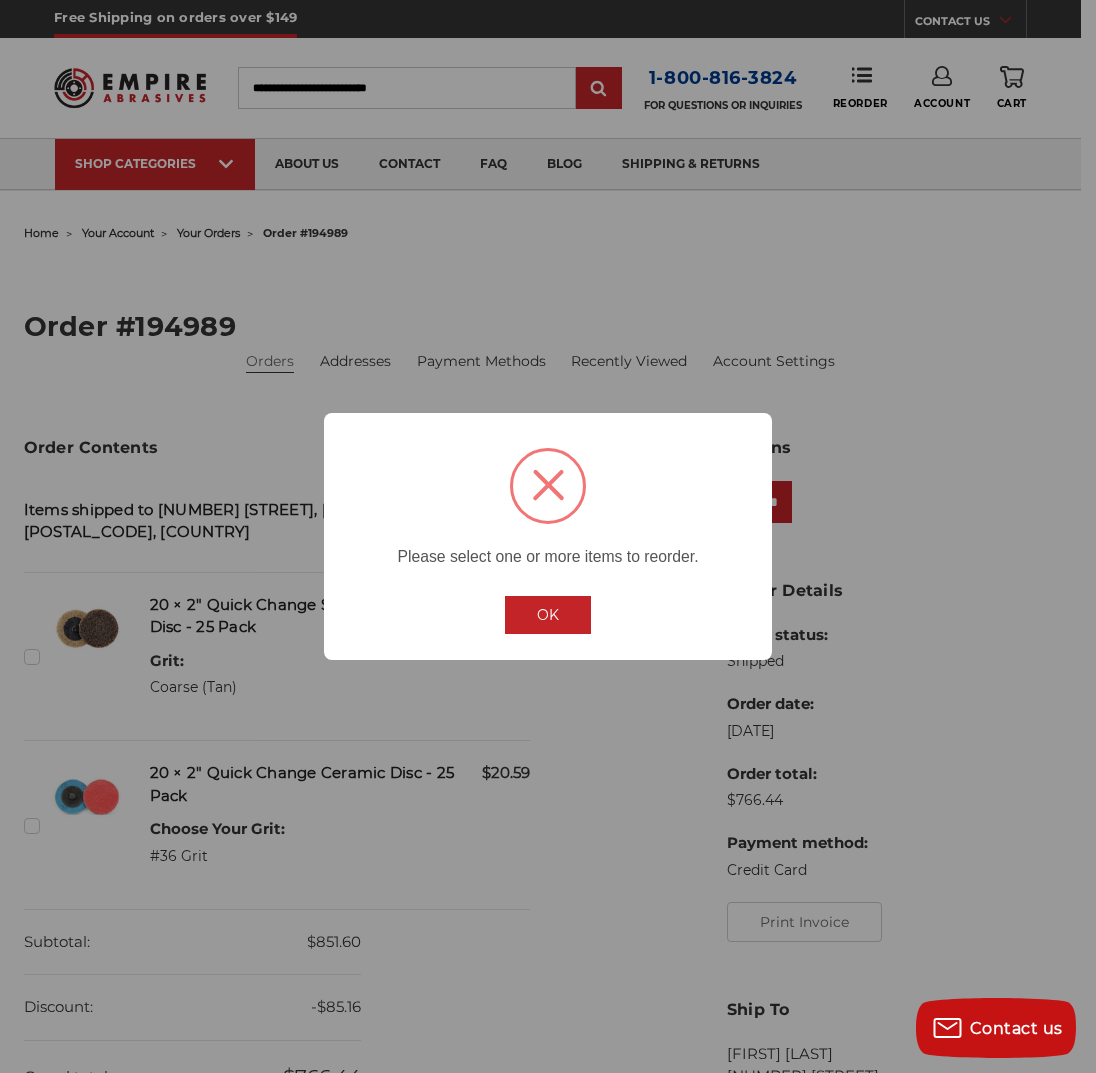 click on "OK" at bounding box center (548, 615) 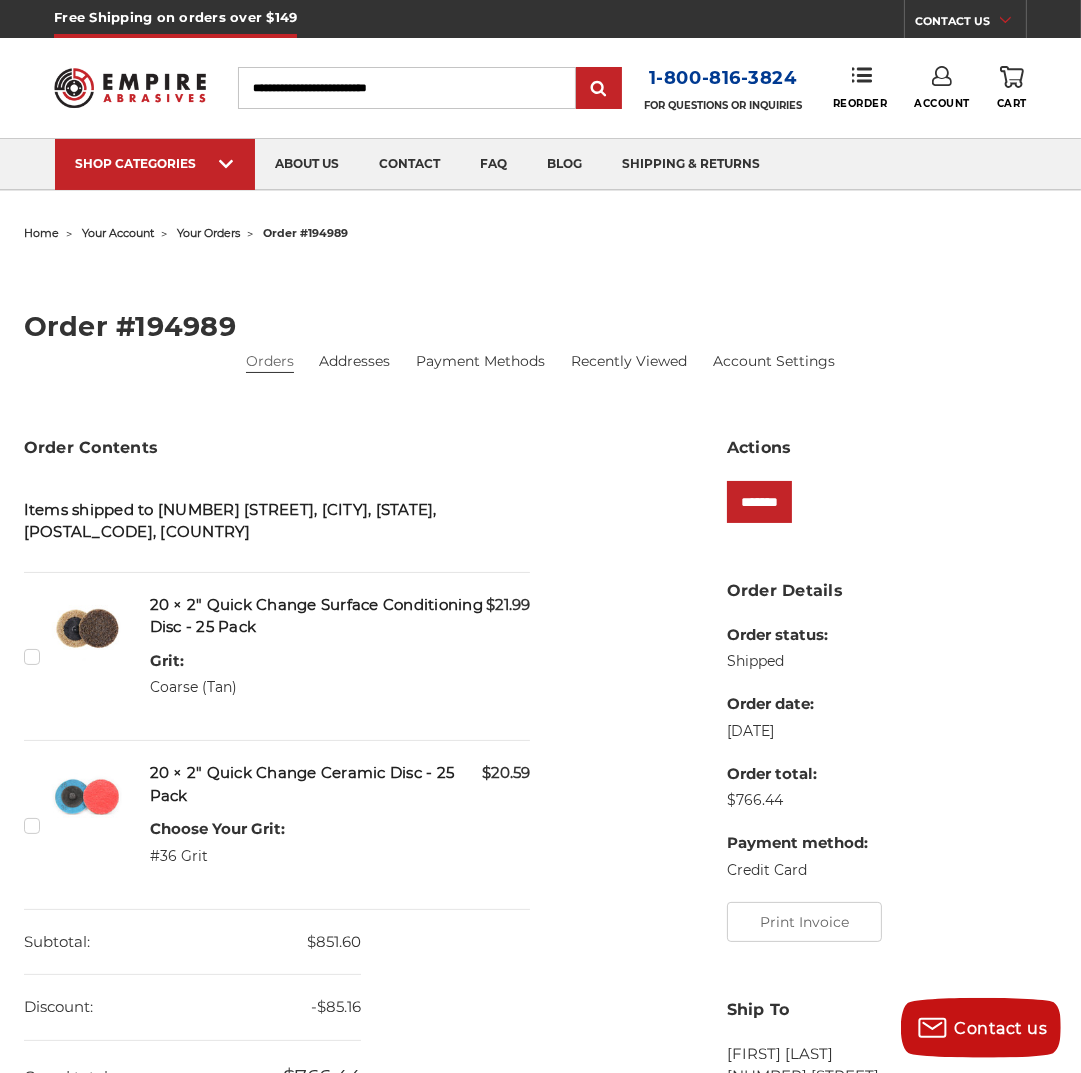click on "Checkbox 530032 label" at bounding box center (34, 656) 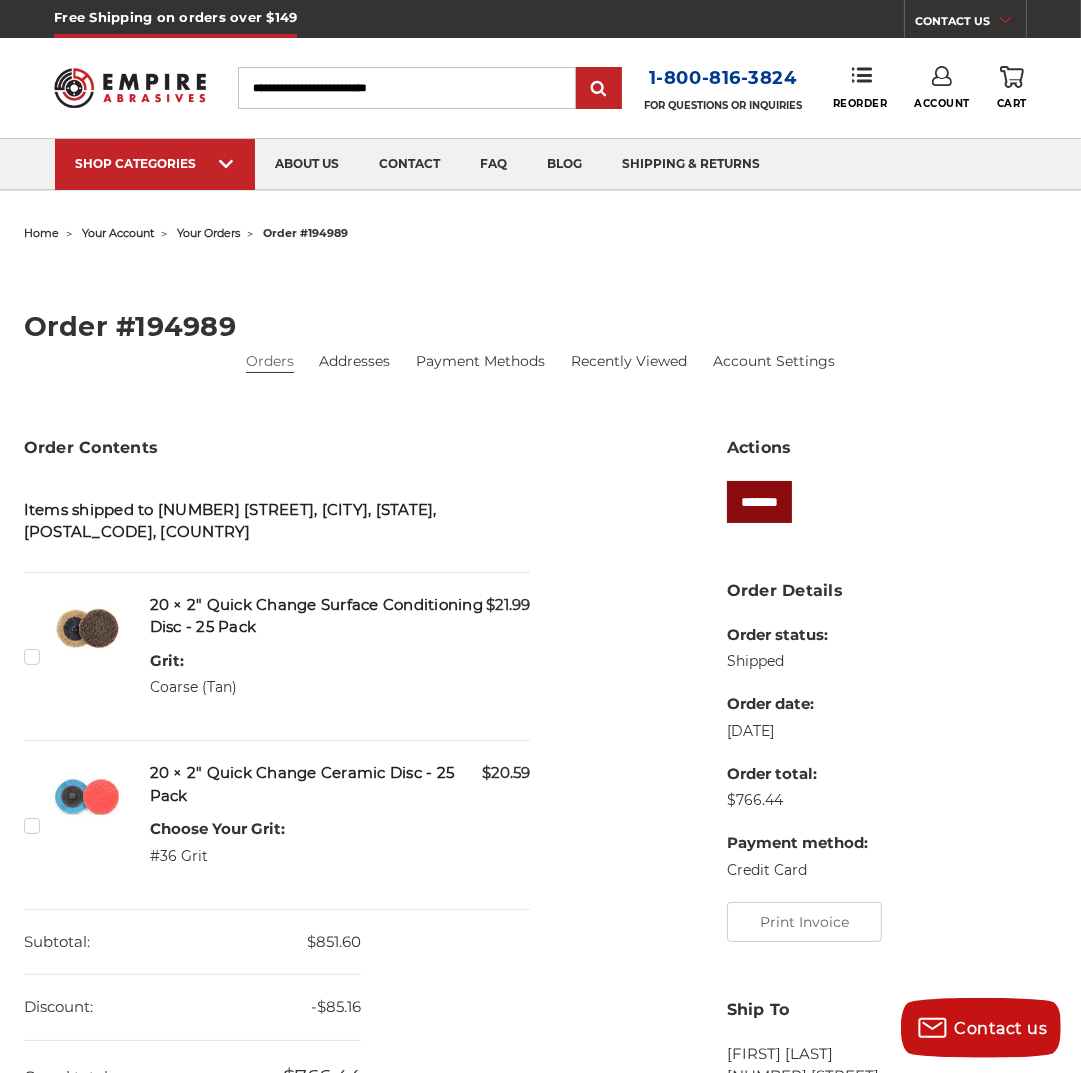 click on "*******" at bounding box center (759, 502) 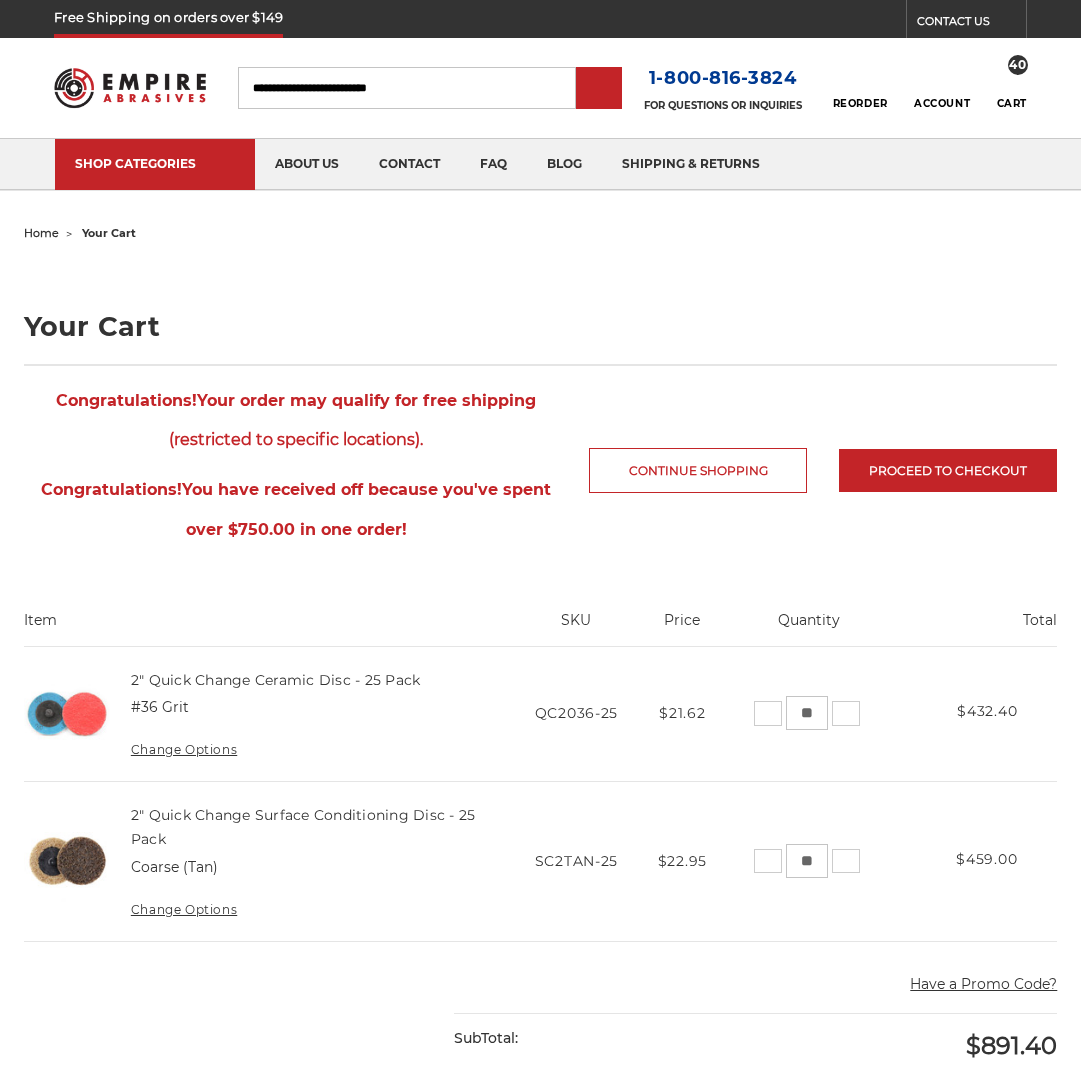 scroll, scrollTop: 0, scrollLeft: 0, axis: both 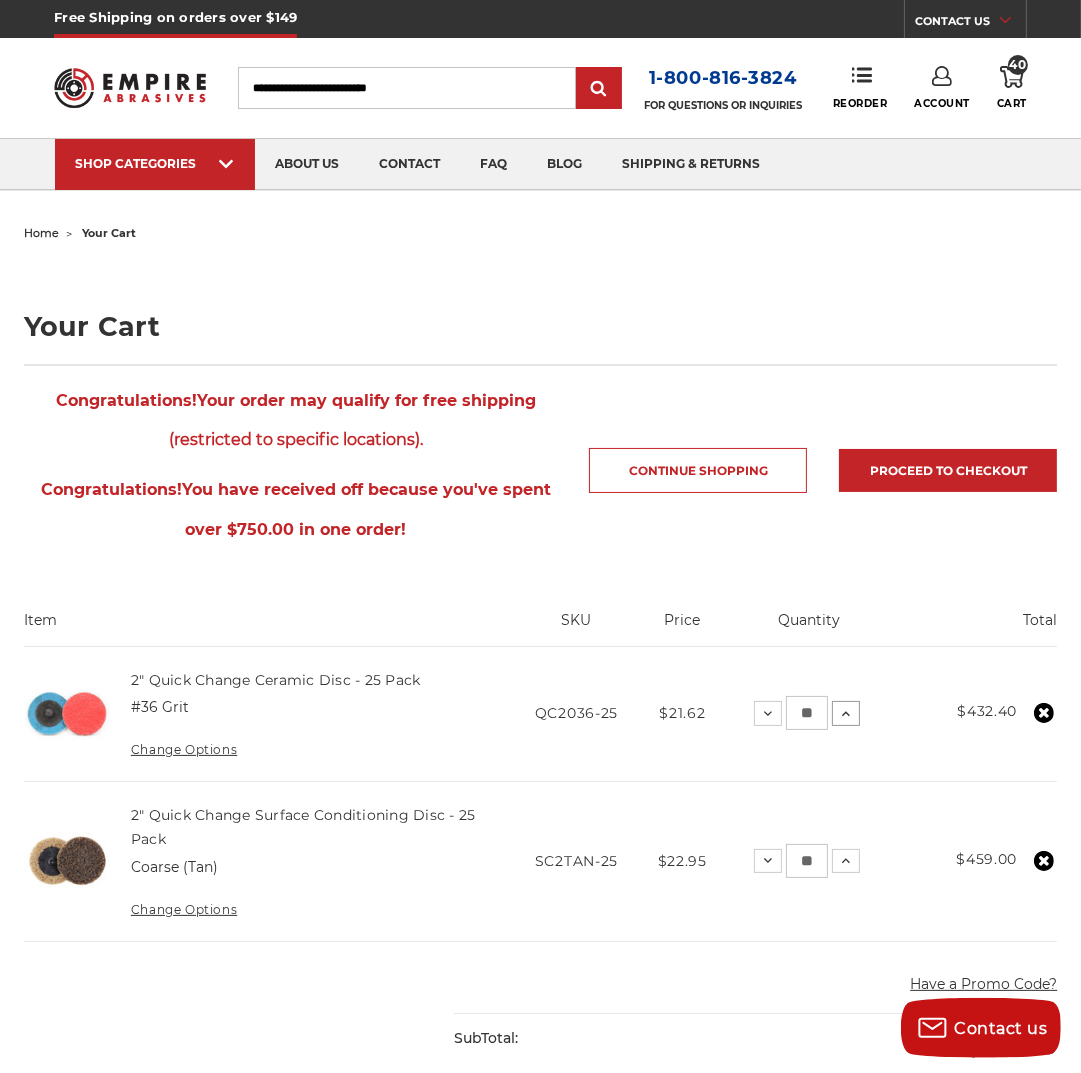 click at bounding box center [768, 714] 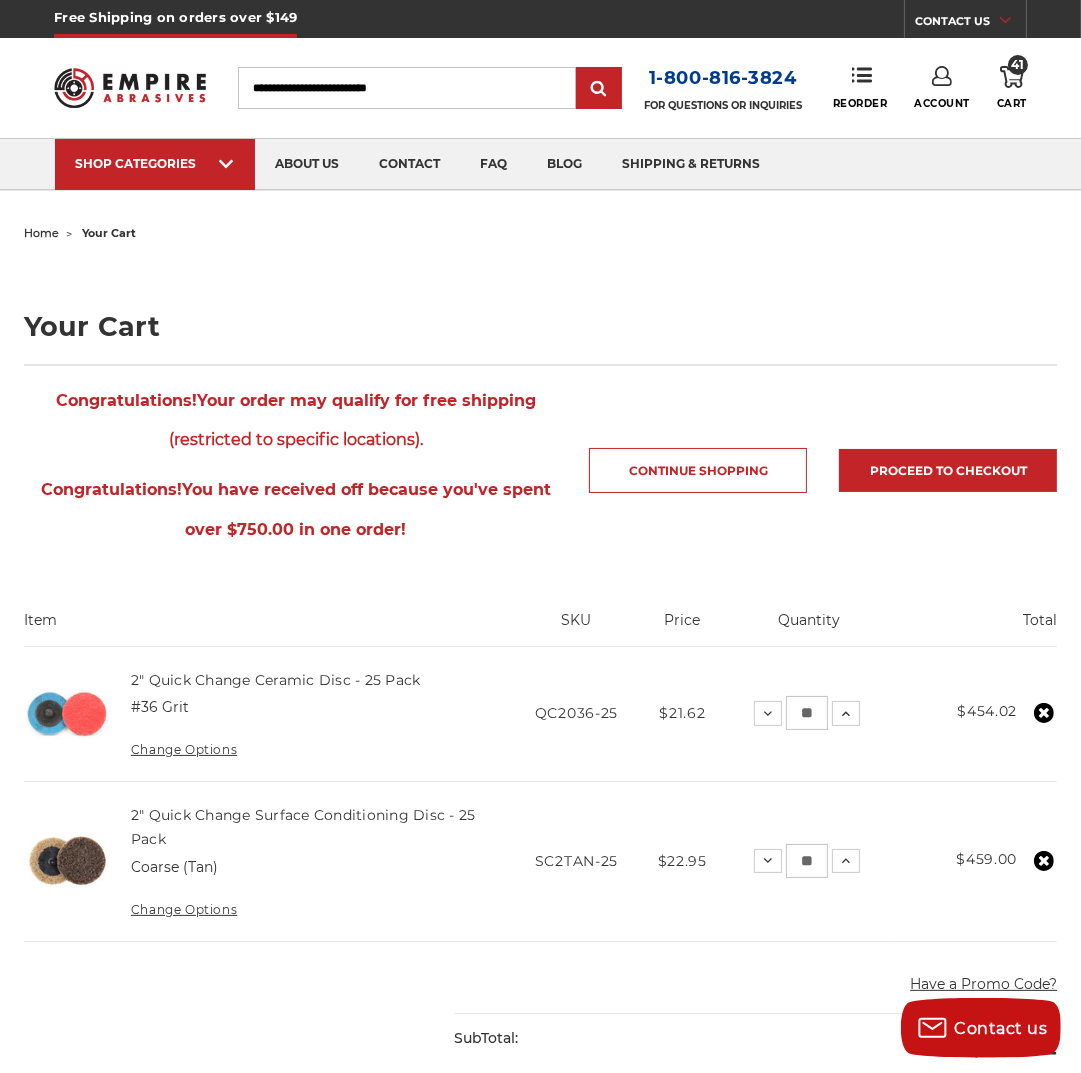 click on "**" at bounding box center [807, 713] 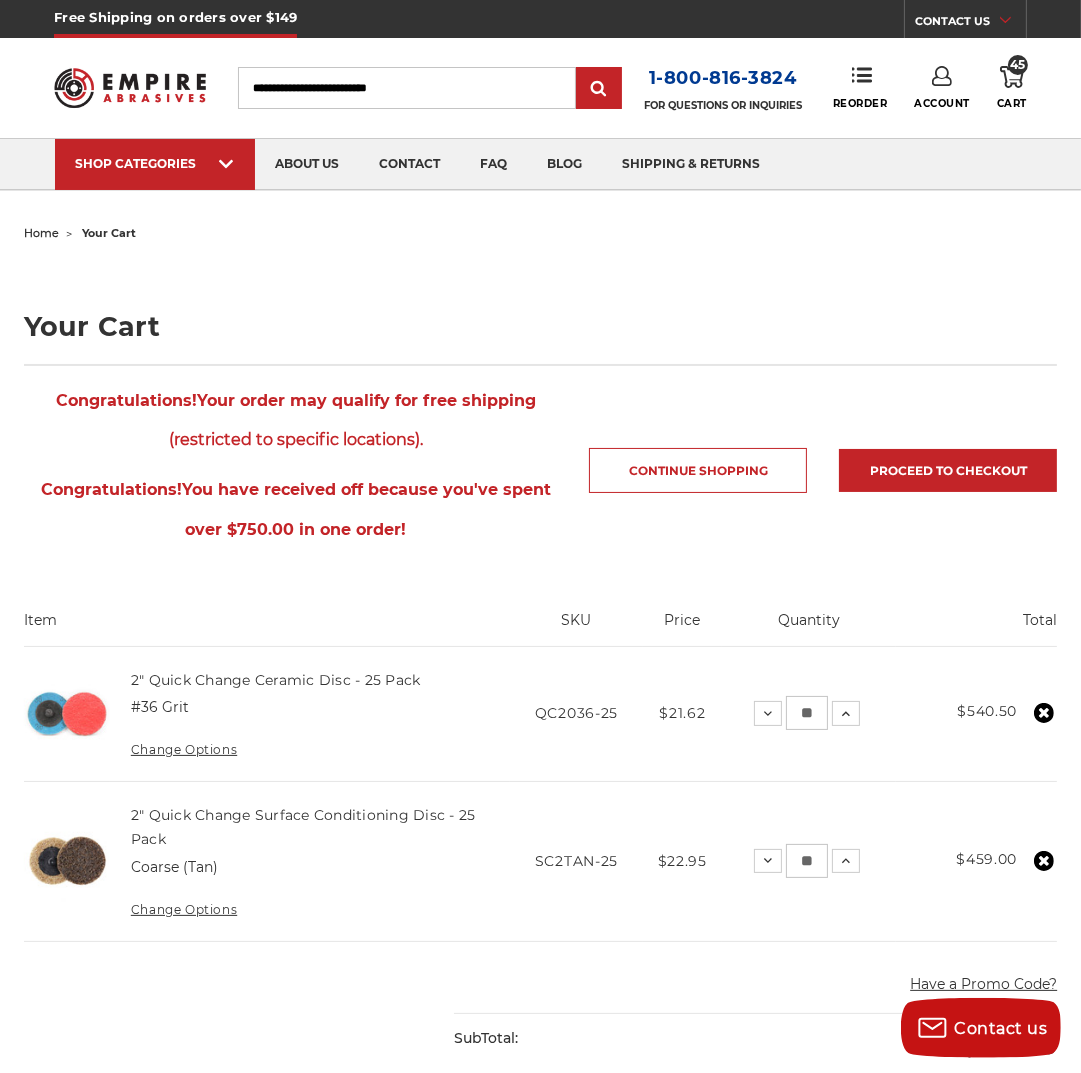 click on "**" at bounding box center (807, 713) 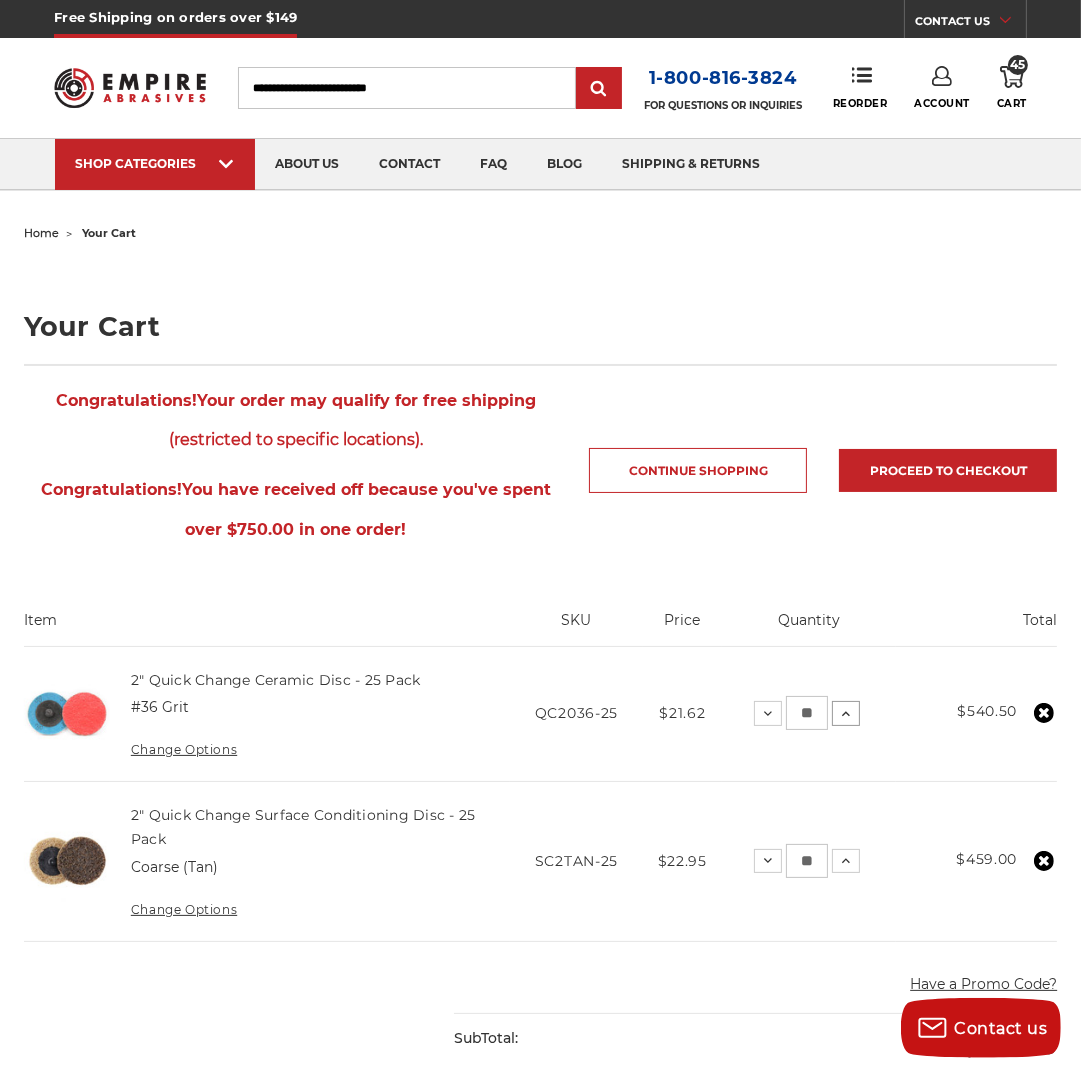 type 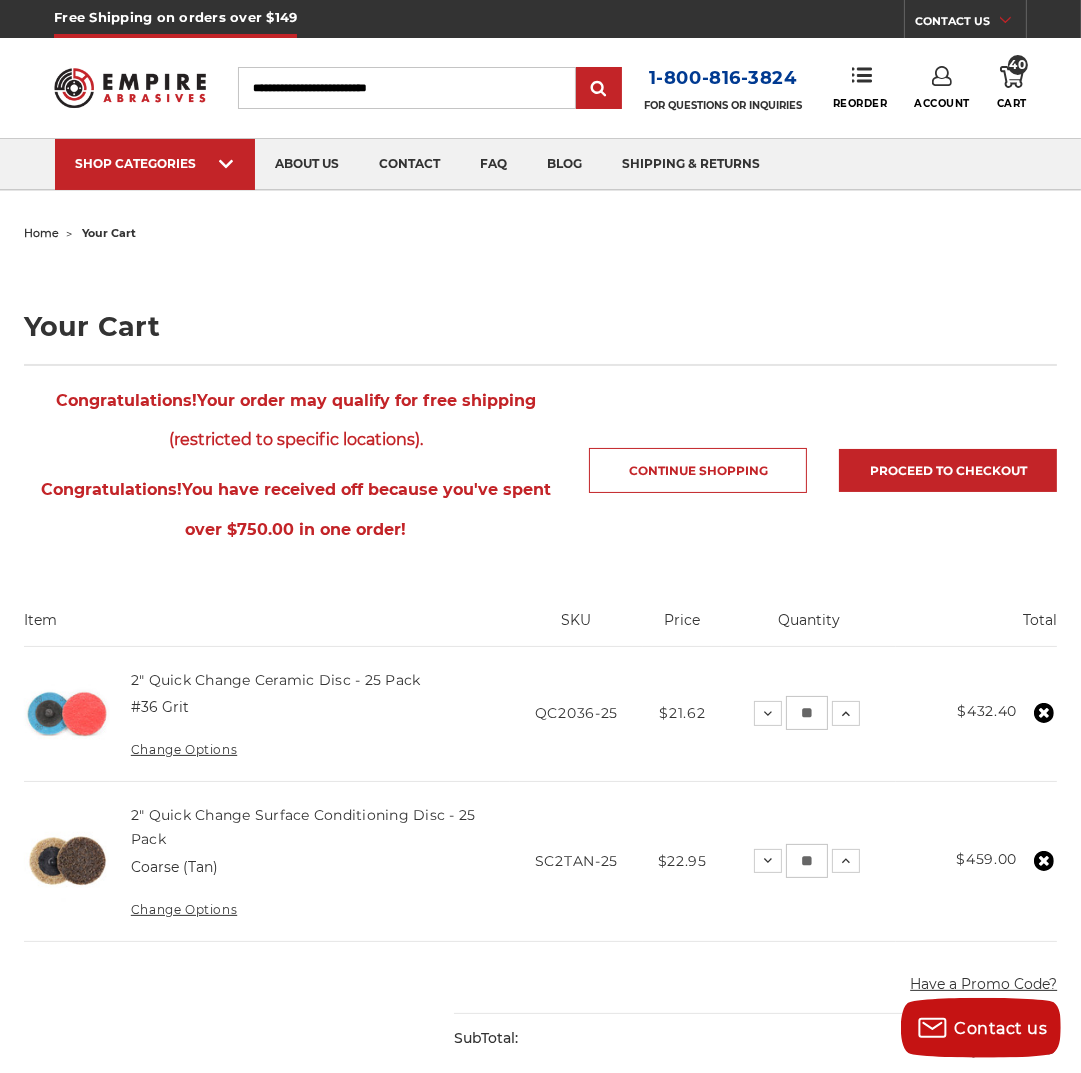 click on "Search" at bounding box center (407, 88) 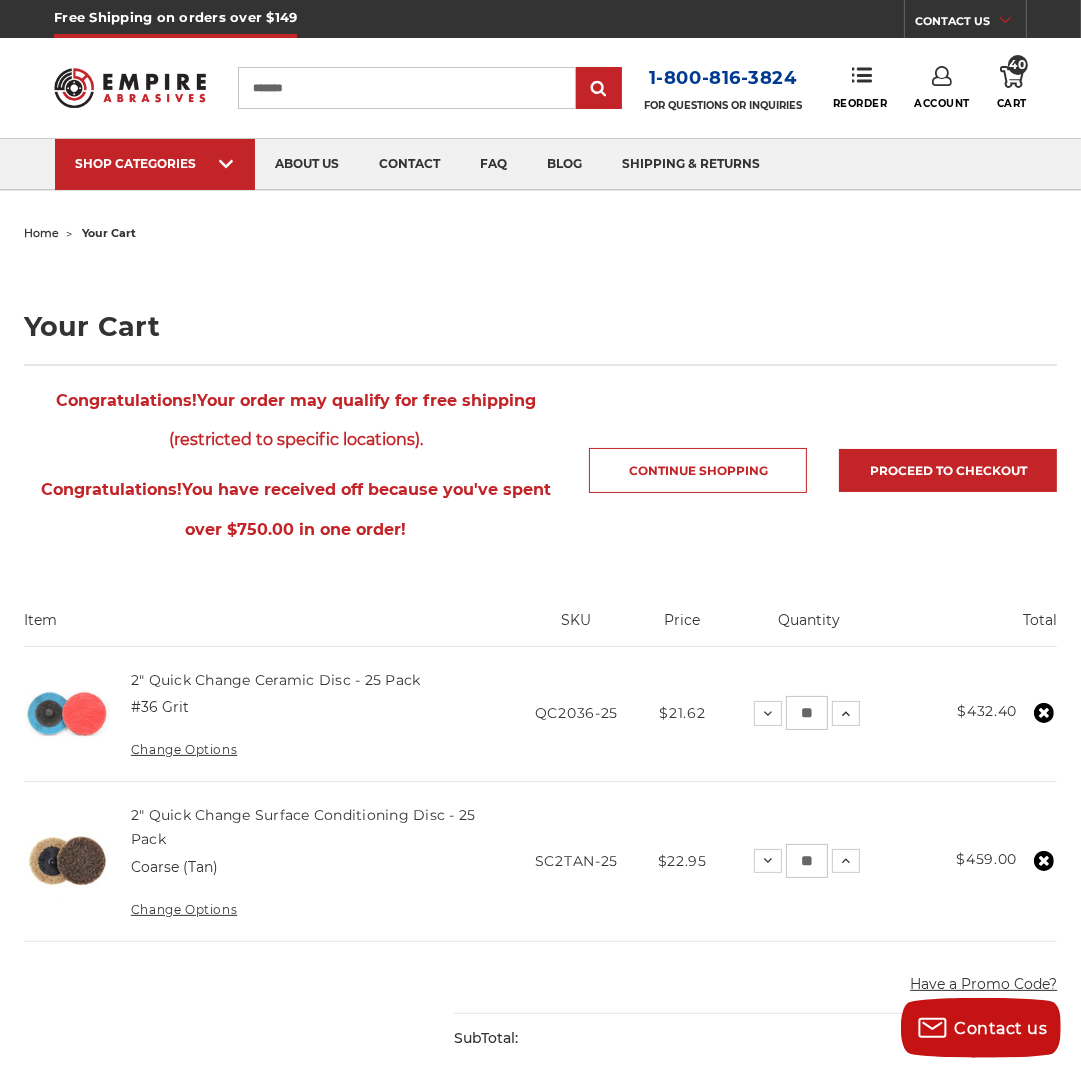 type on "*******" 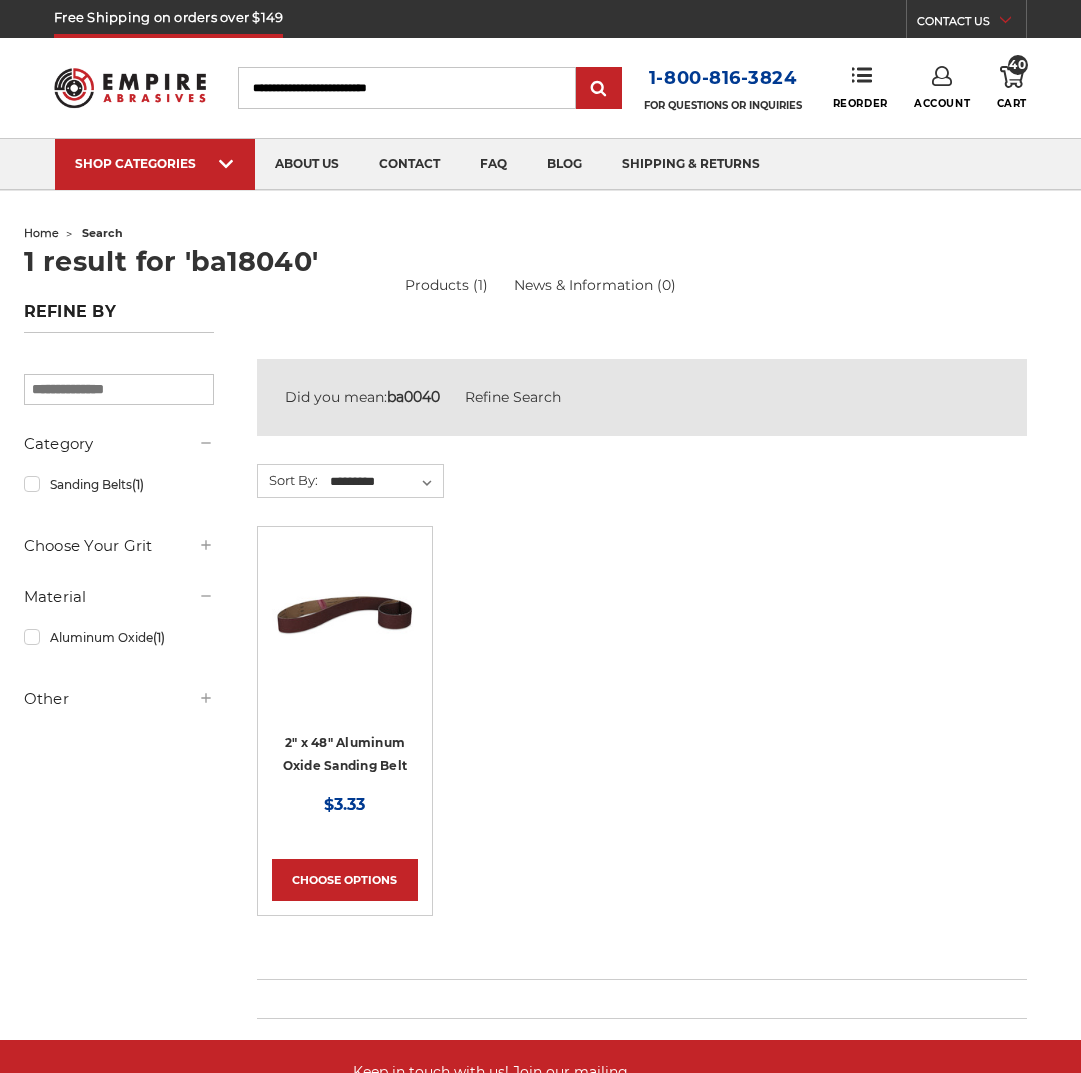 scroll, scrollTop: 0, scrollLeft: 0, axis: both 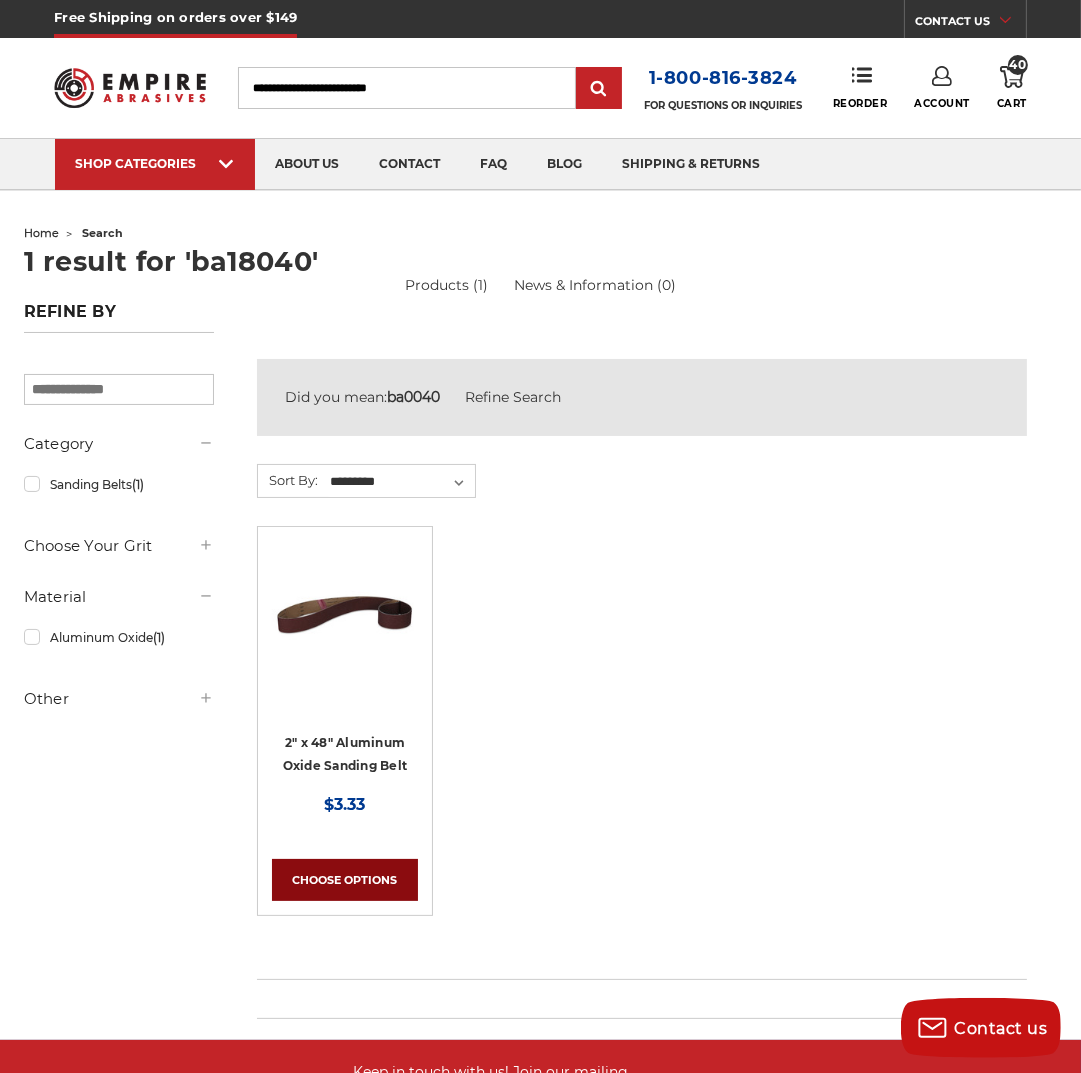 click on "Choose Options" at bounding box center (345, 880) 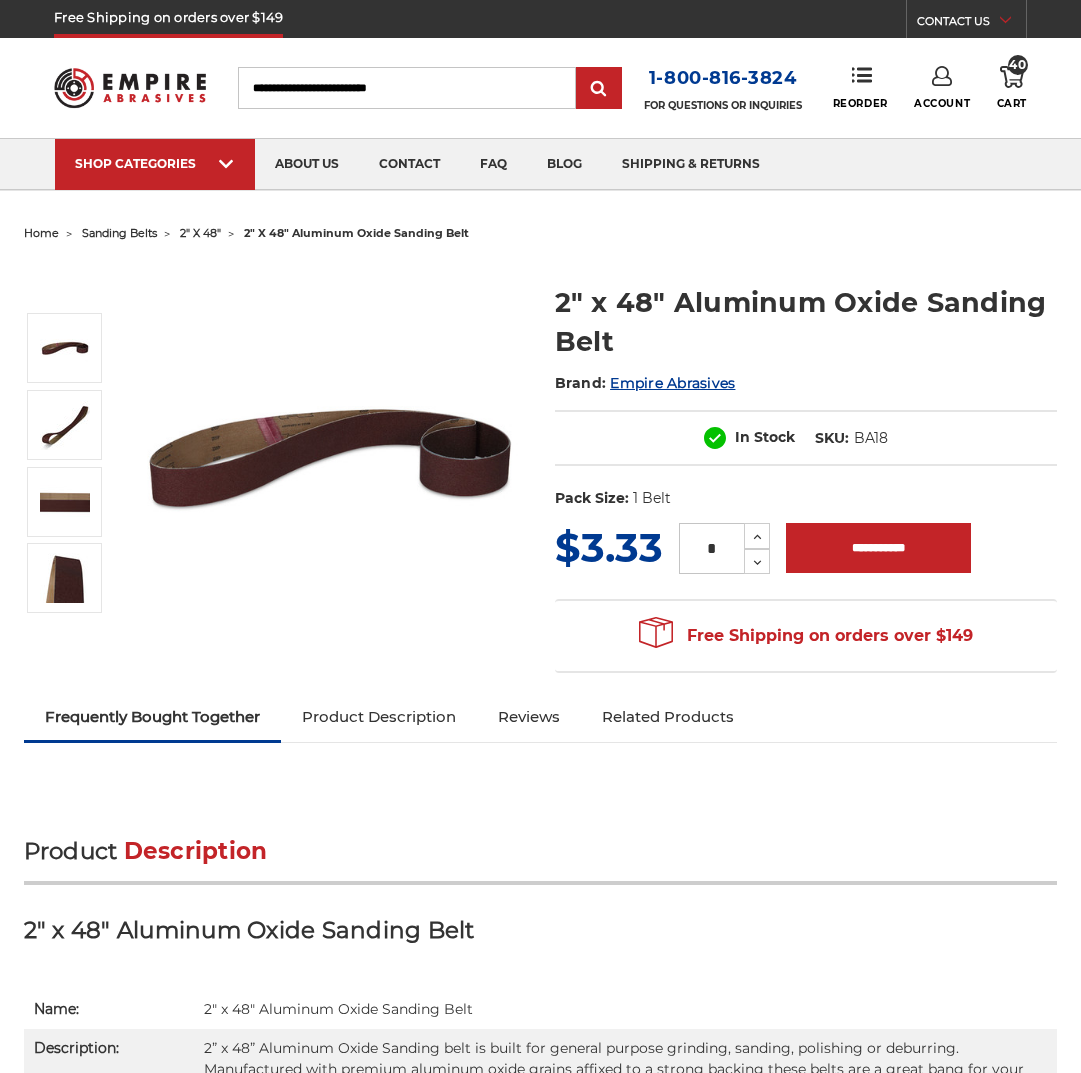 scroll, scrollTop: 0, scrollLeft: 0, axis: both 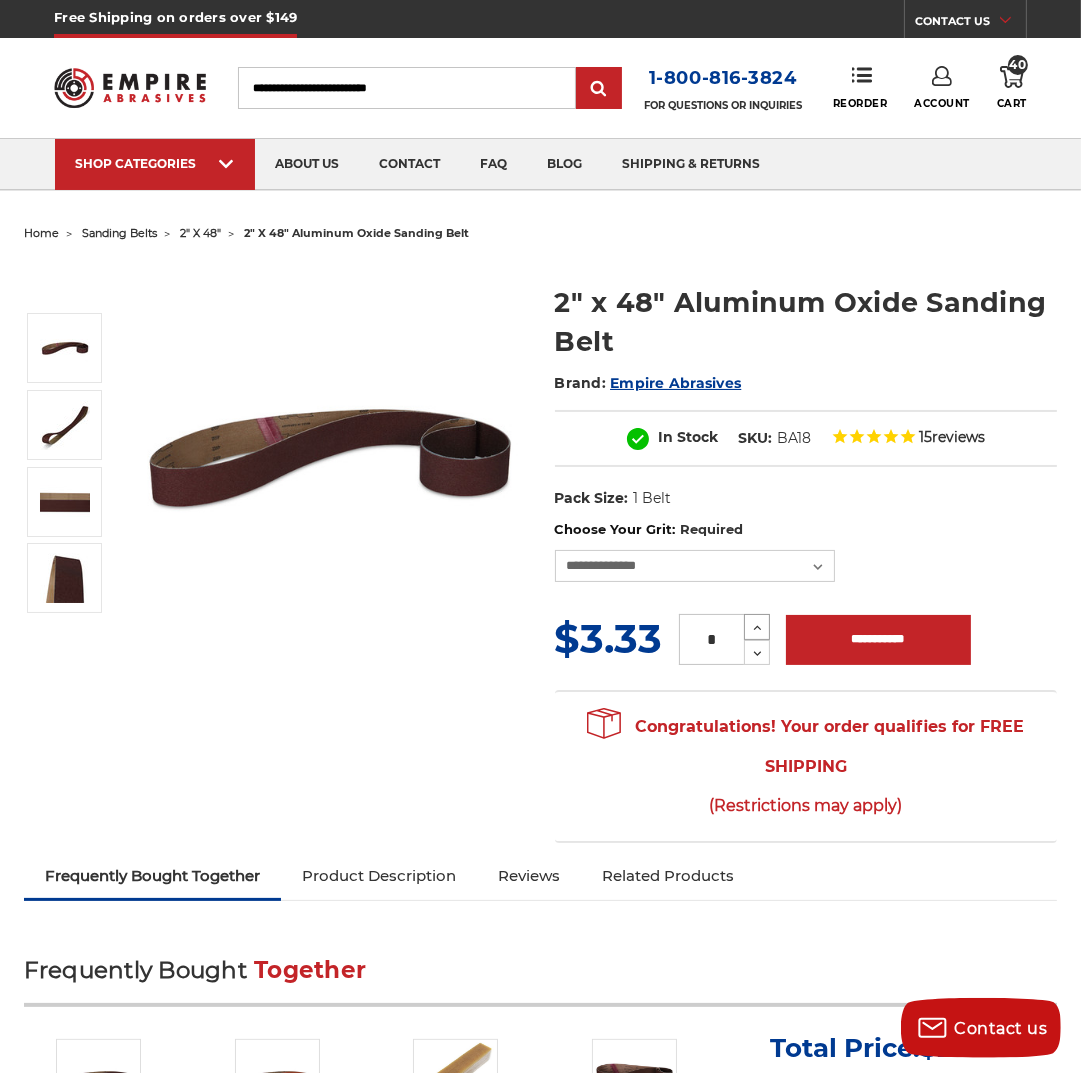 click at bounding box center (758, 628) 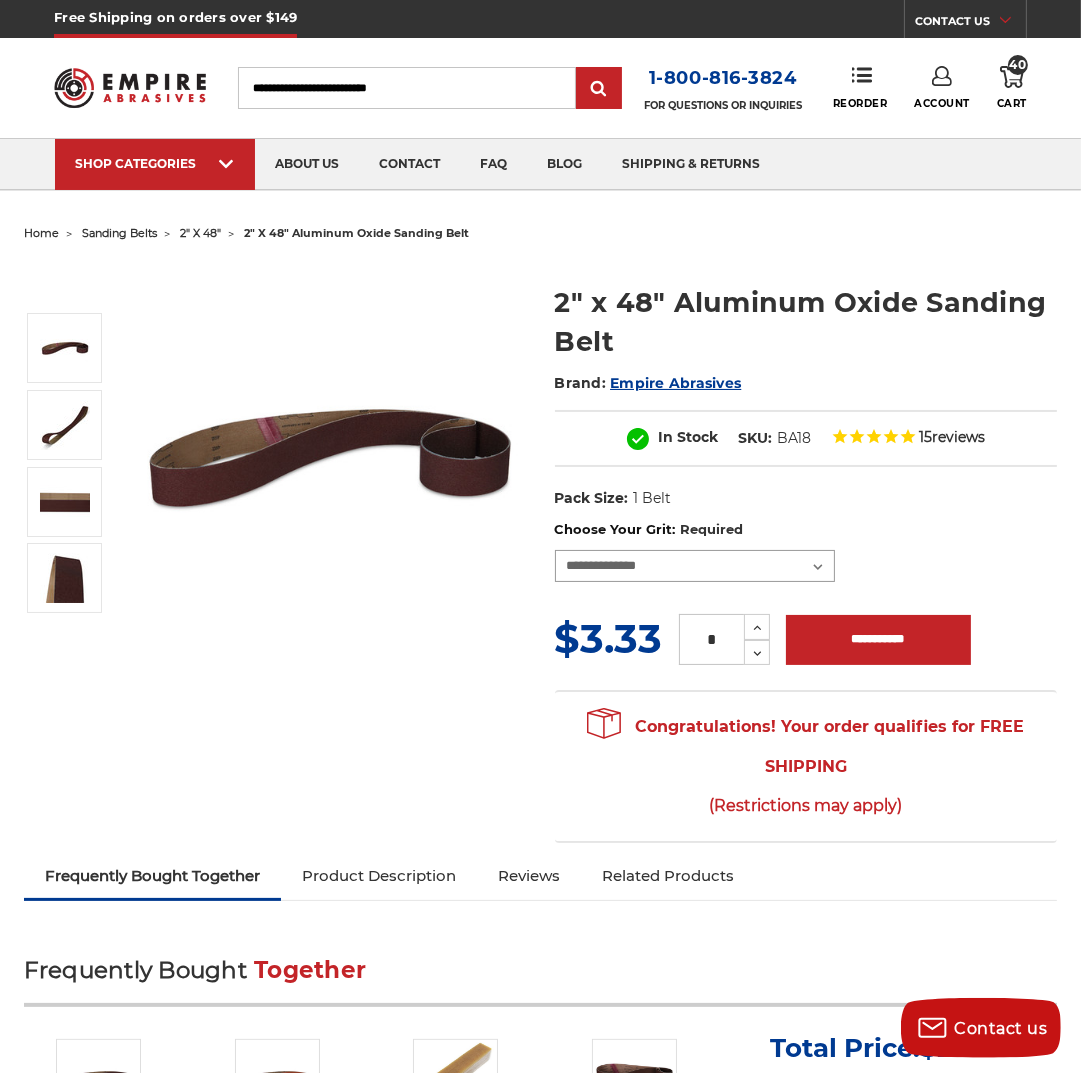 click on "**********" at bounding box center (695, 566) 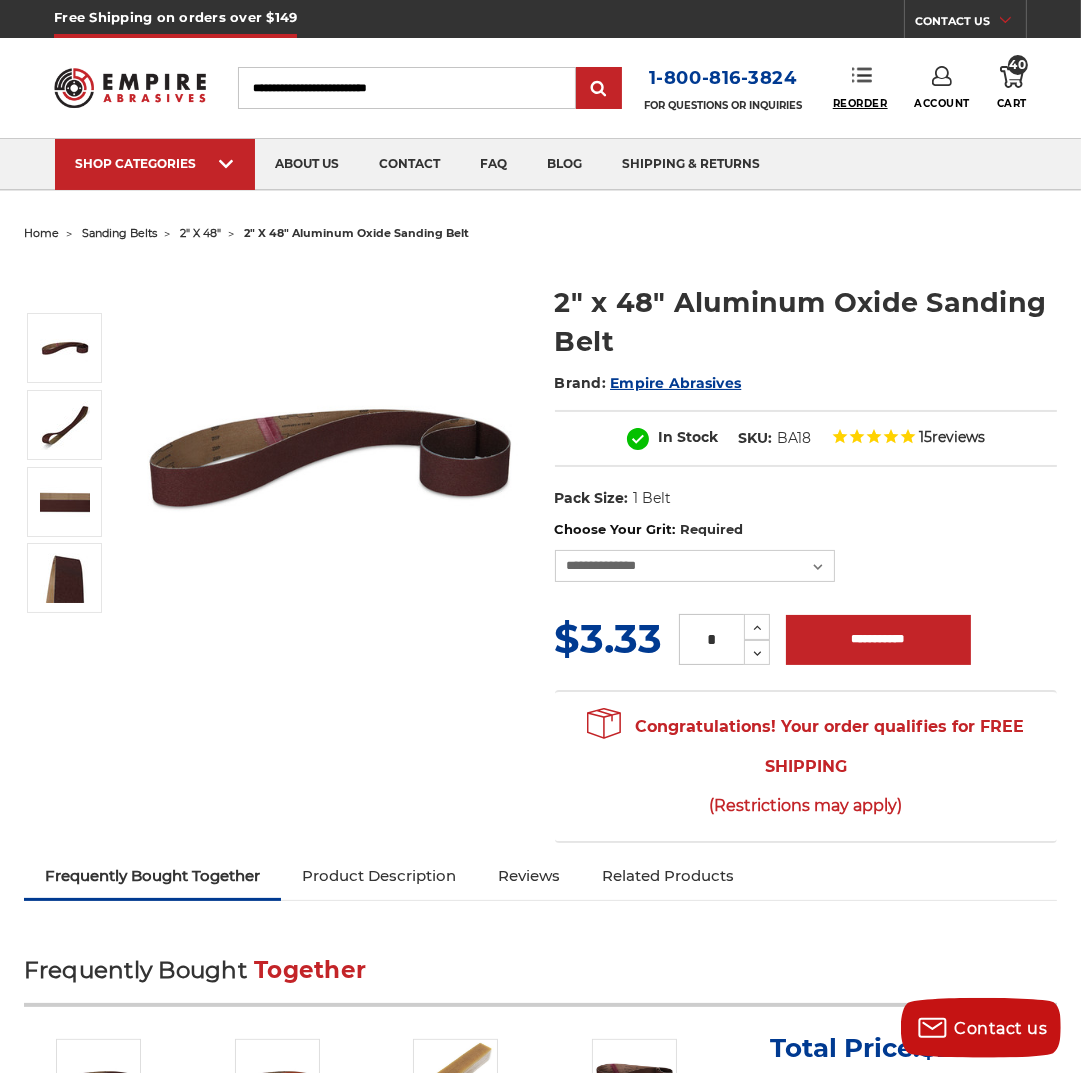 click on "Reorder" at bounding box center [860, 103] 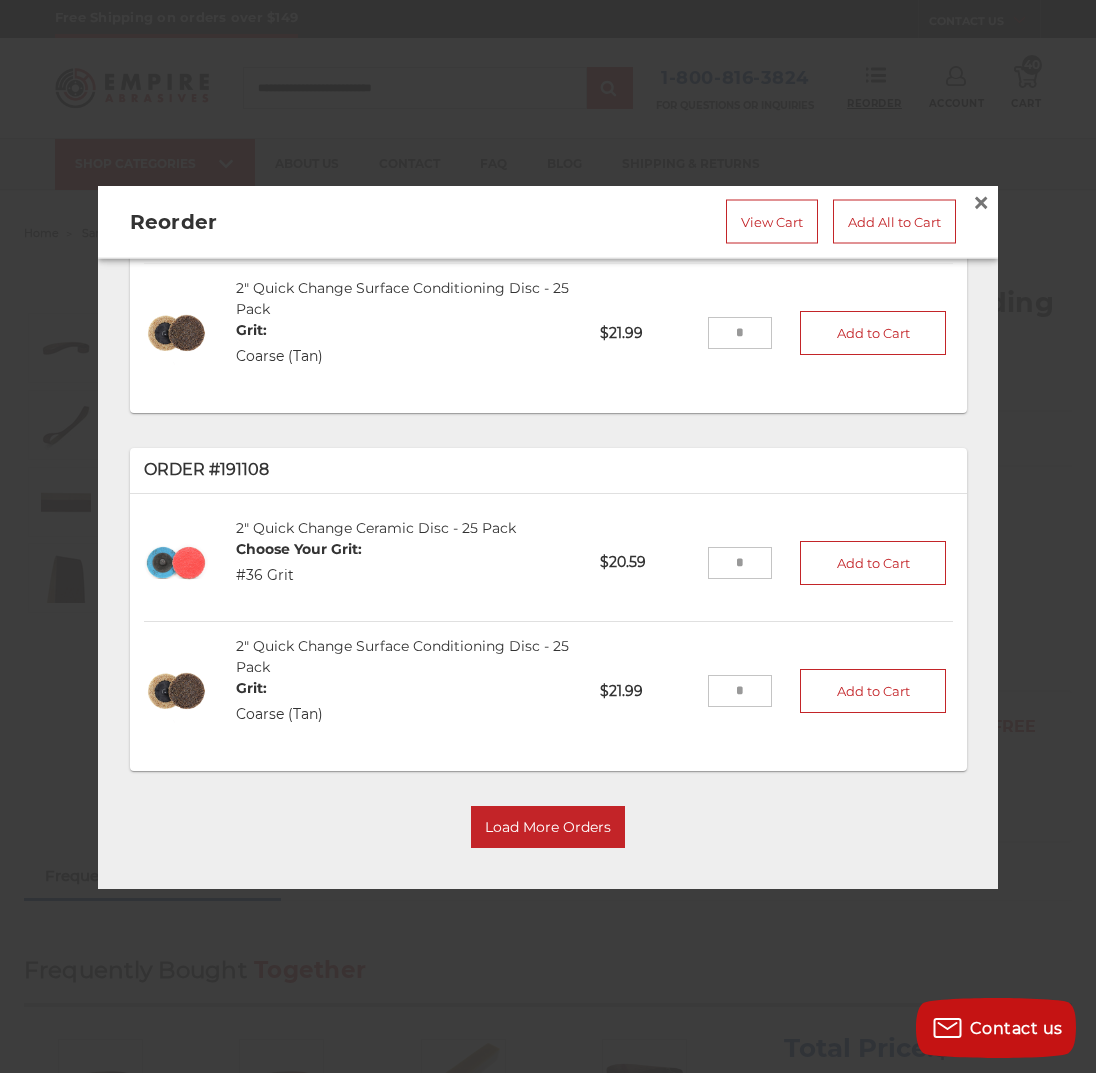 scroll, scrollTop: 560, scrollLeft: 0, axis: vertical 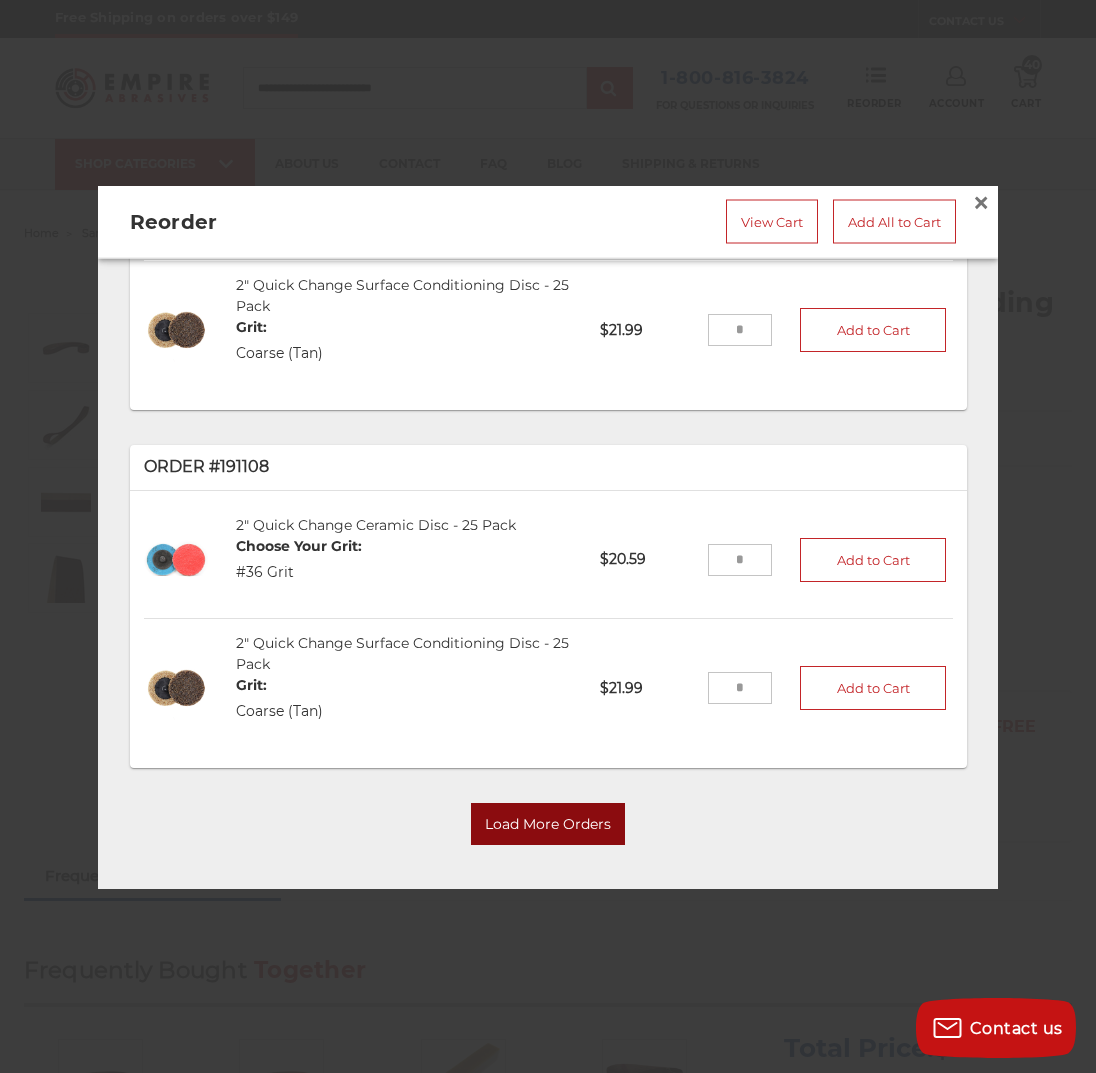 click on "Load More Orders" at bounding box center [548, 824] 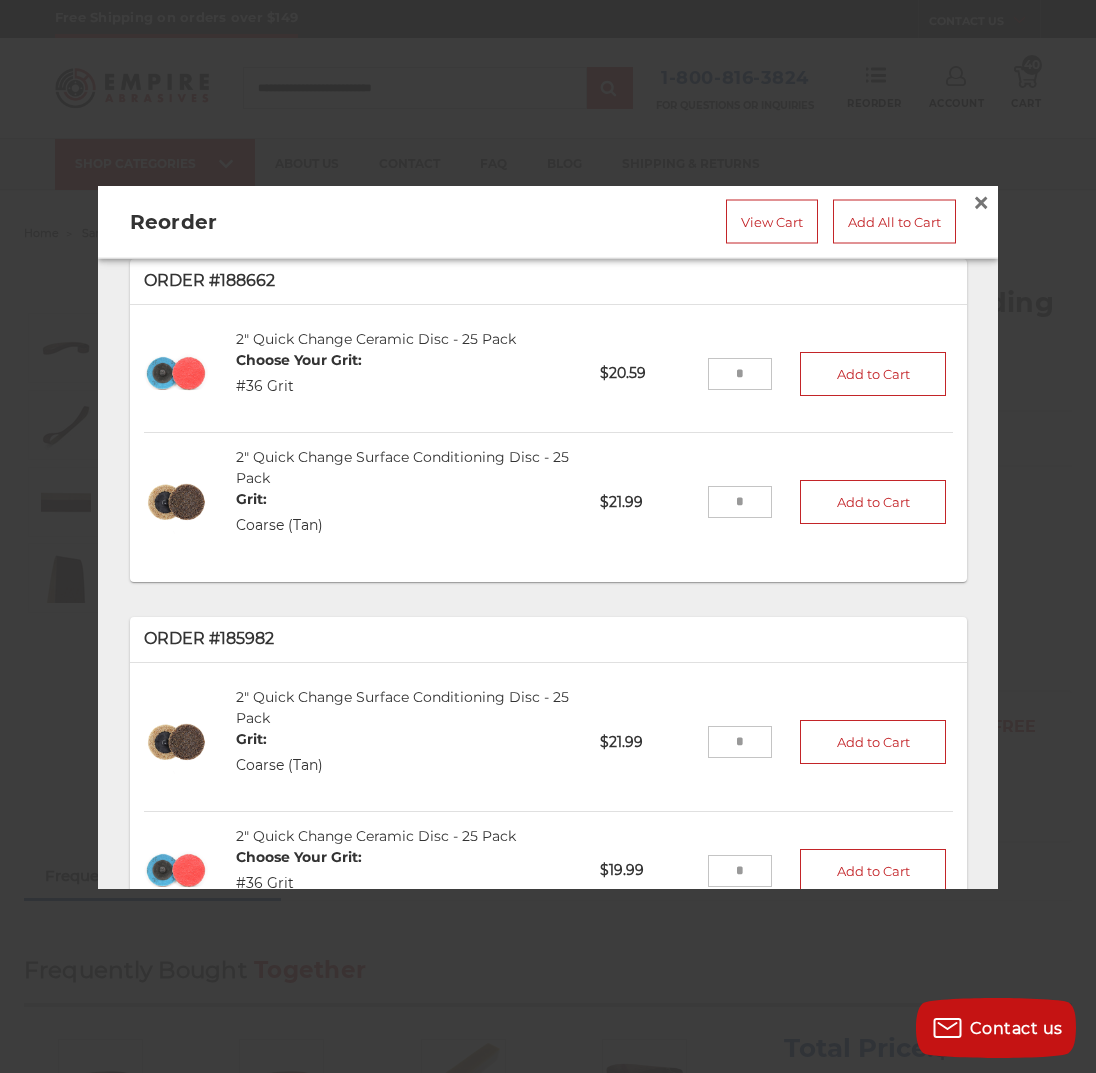 scroll, scrollTop: 2164, scrollLeft: 0, axis: vertical 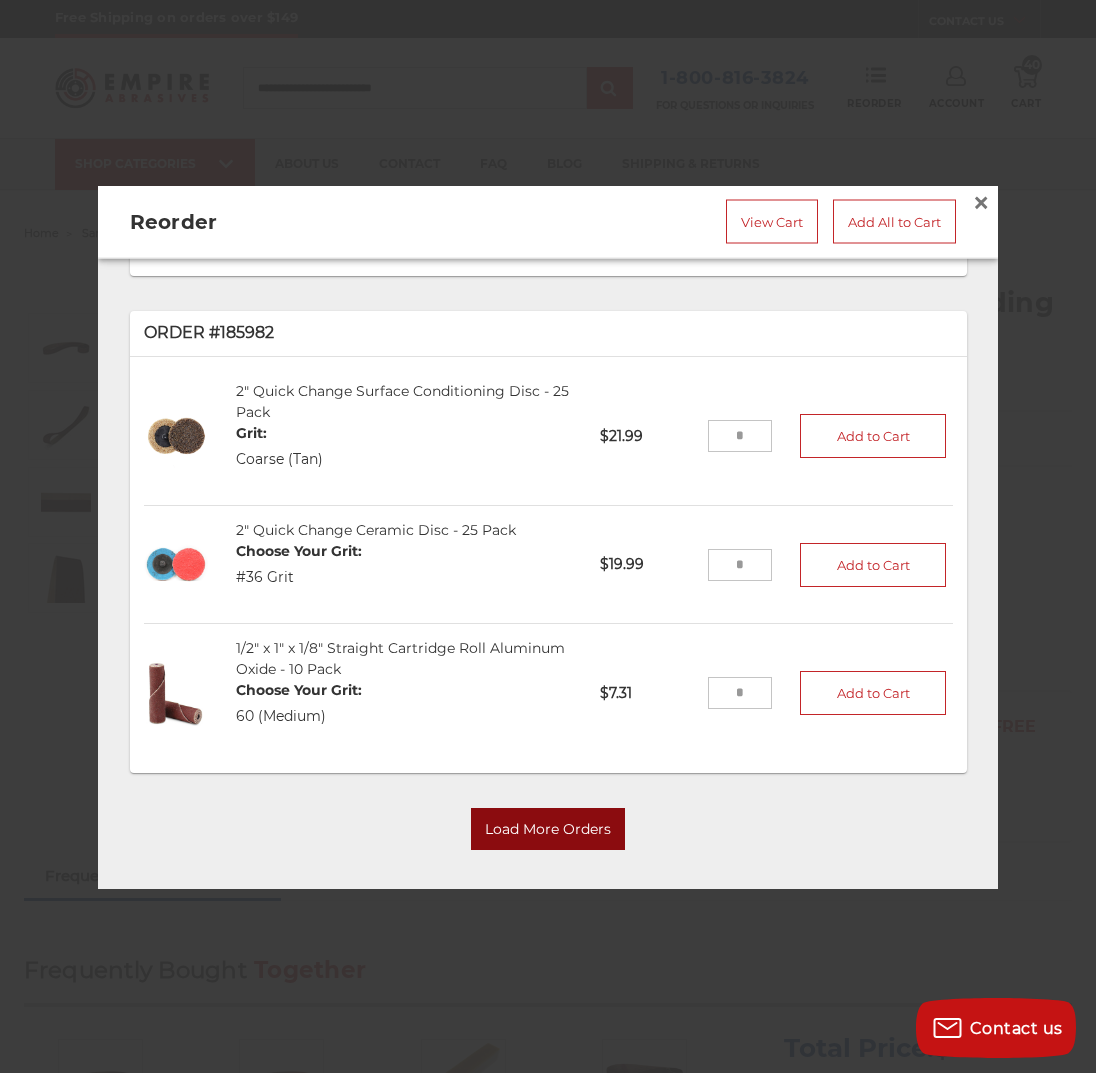 click on "Load More Orders" at bounding box center (548, 829) 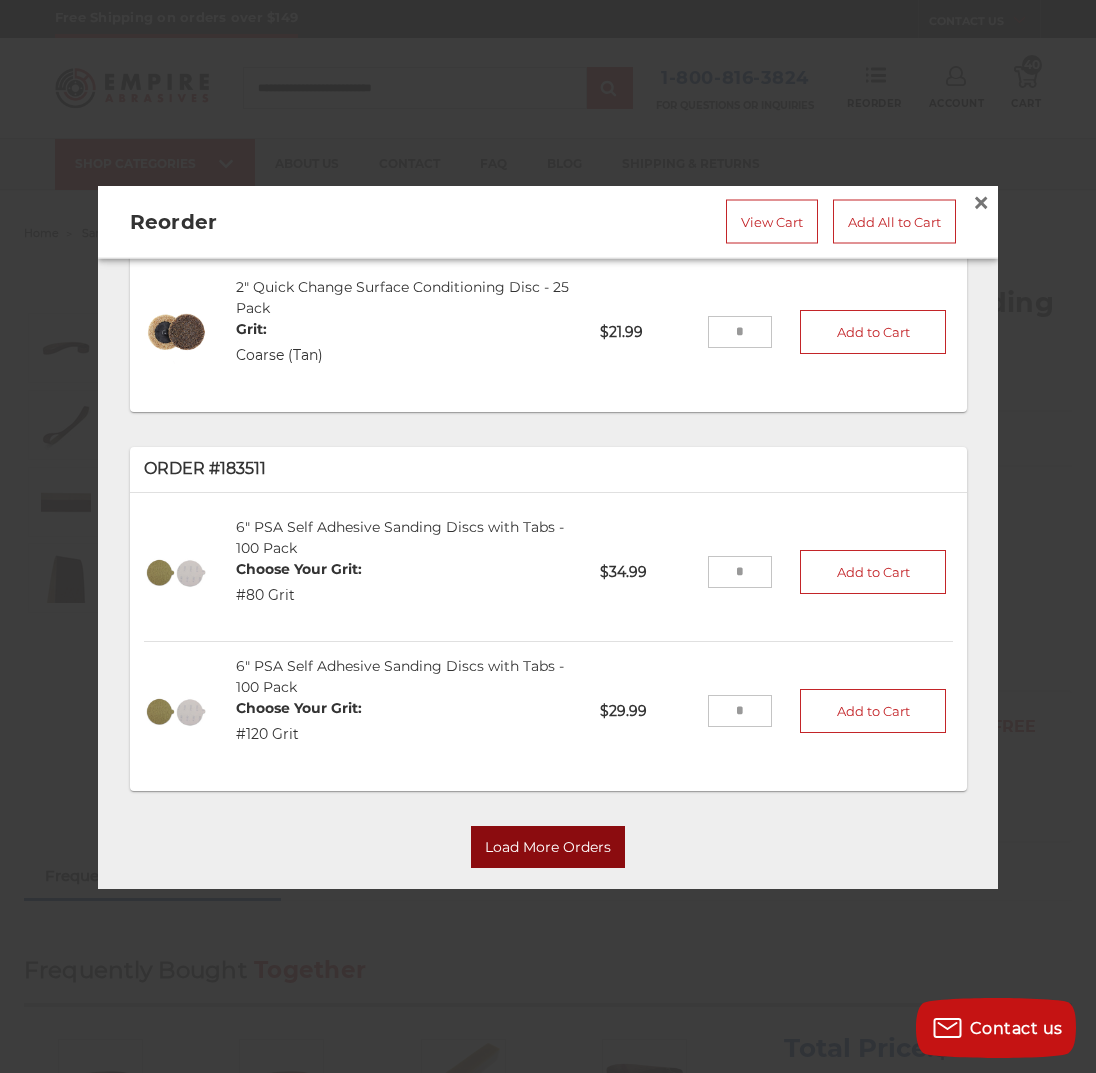 scroll, scrollTop: 3278, scrollLeft: 0, axis: vertical 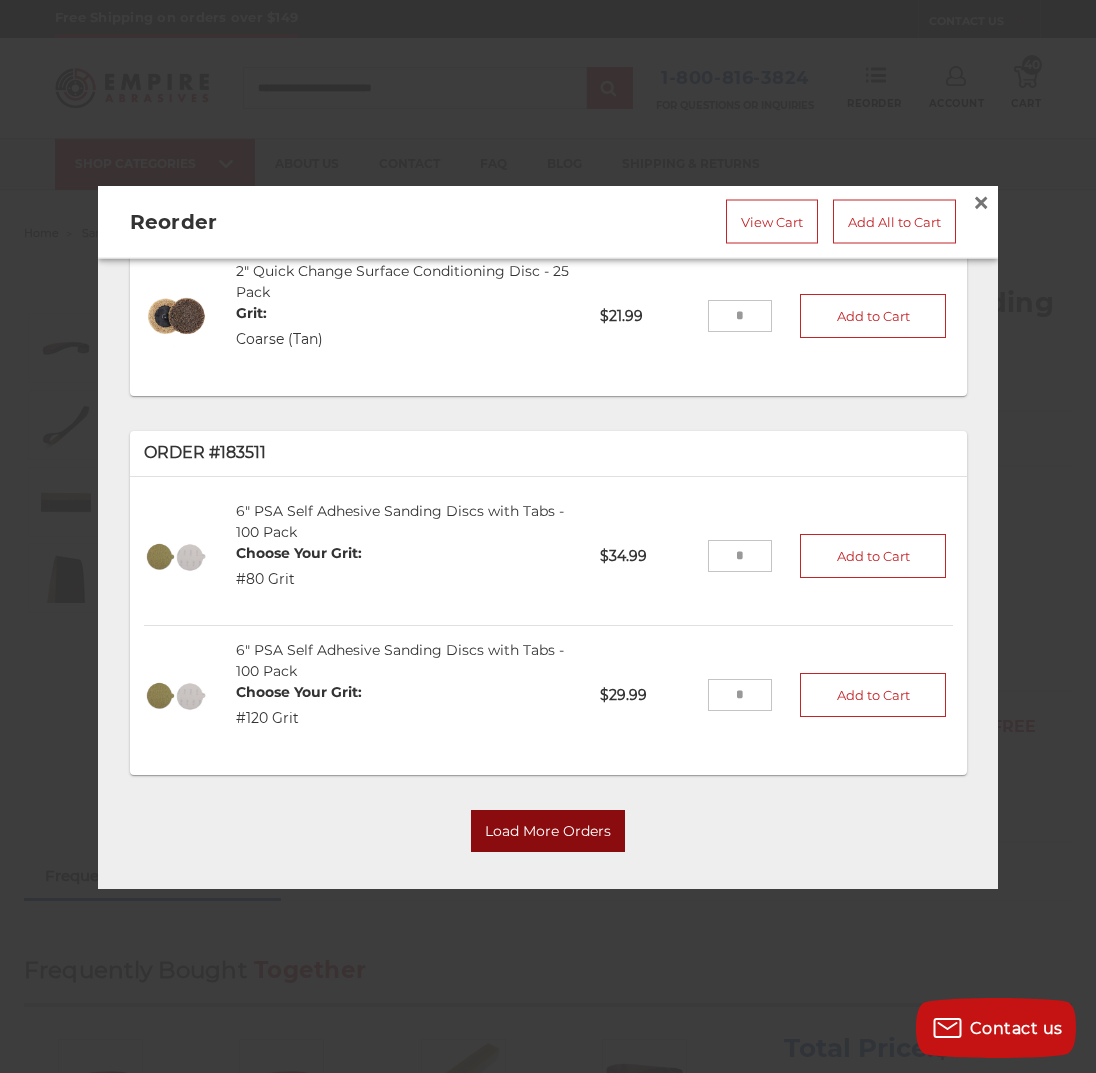 click on "Load More Orders" at bounding box center (548, 831) 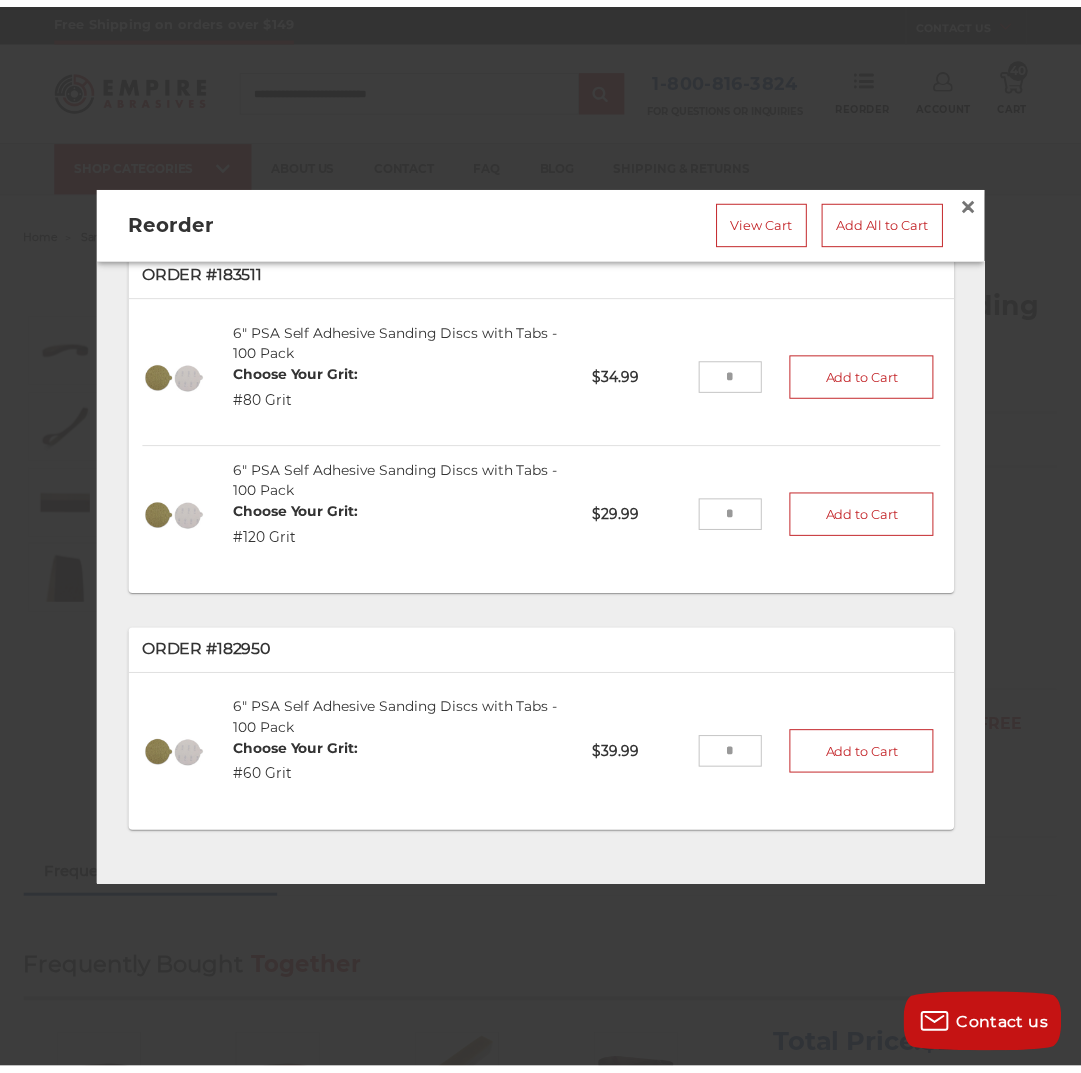 scroll, scrollTop: 3461, scrollLeft: 0, axis: vertical 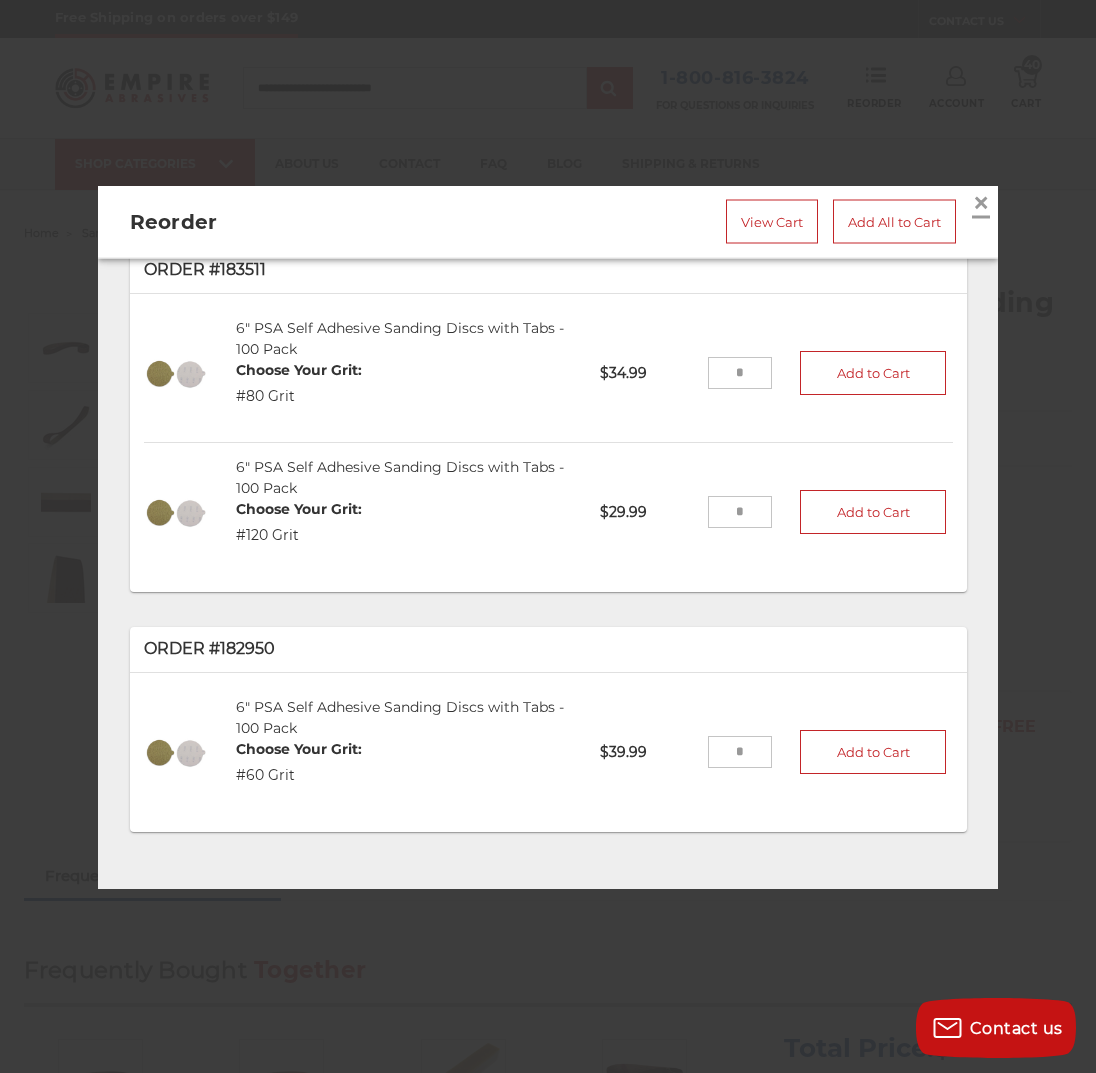 click on "×" at bounding box center [981, 201] 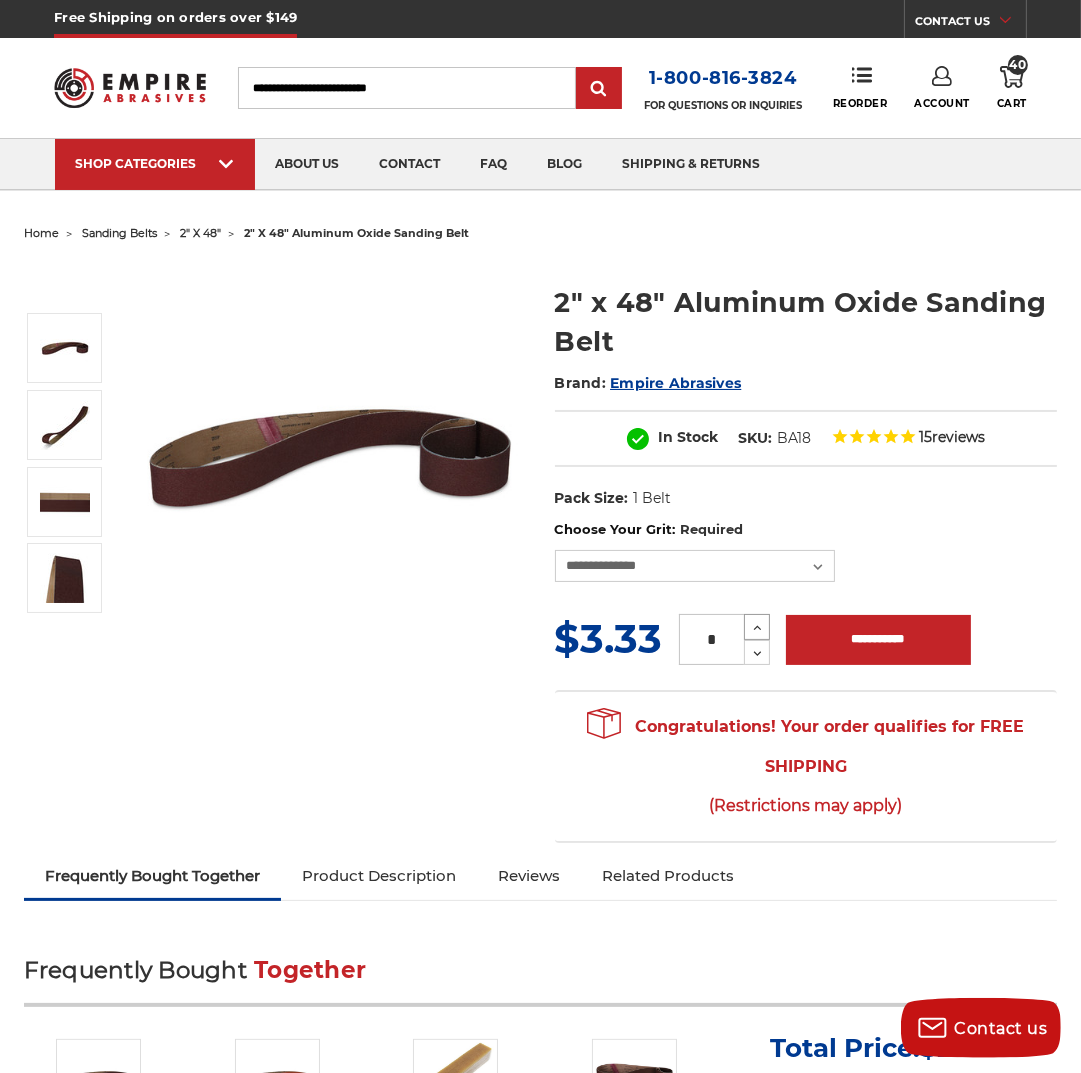 drag, startPoint x: 758, startPoint y: 625, endPoint x: 748, endPoint y: 631, distance: 11.661903 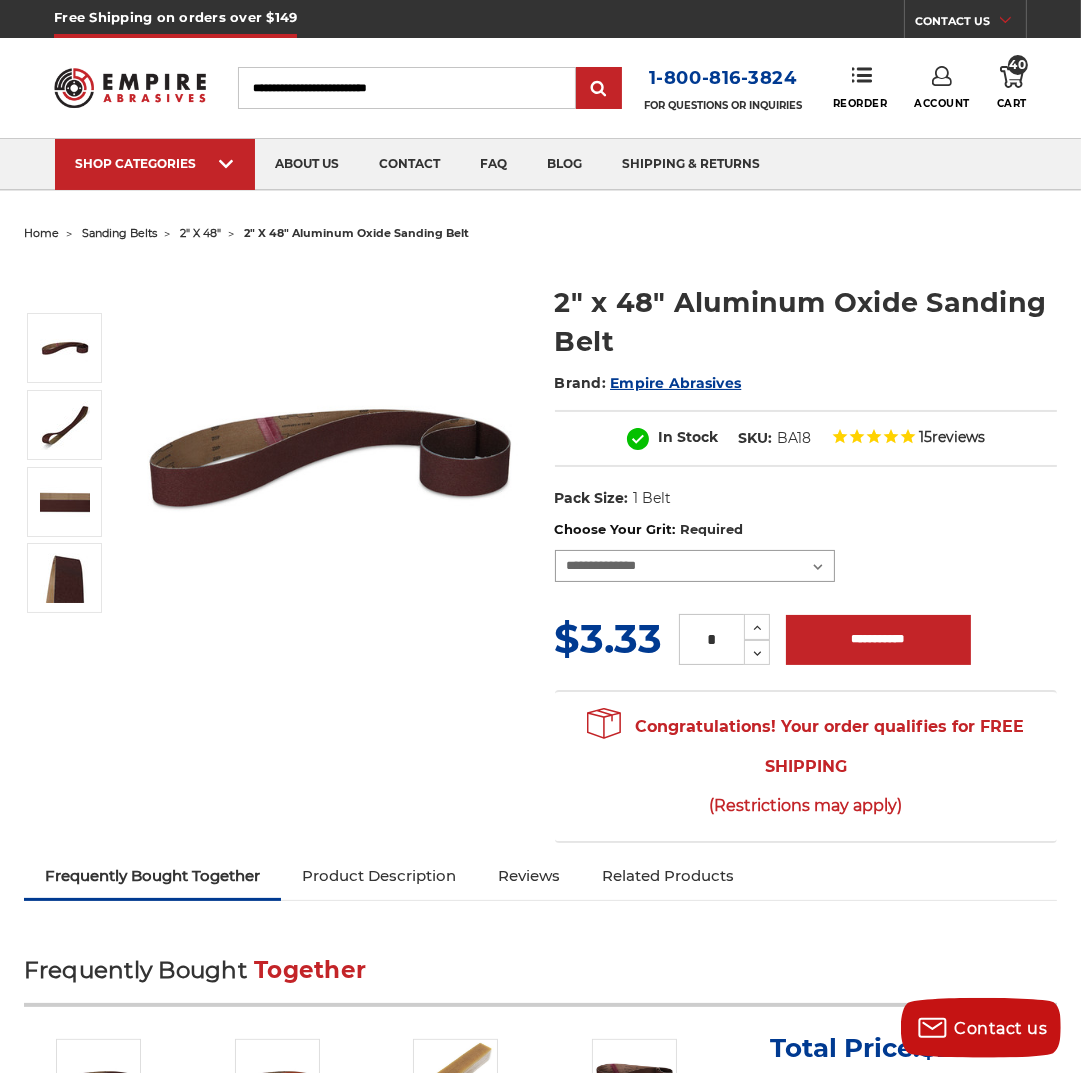 click on "**********" at bounding box center (695, 566) 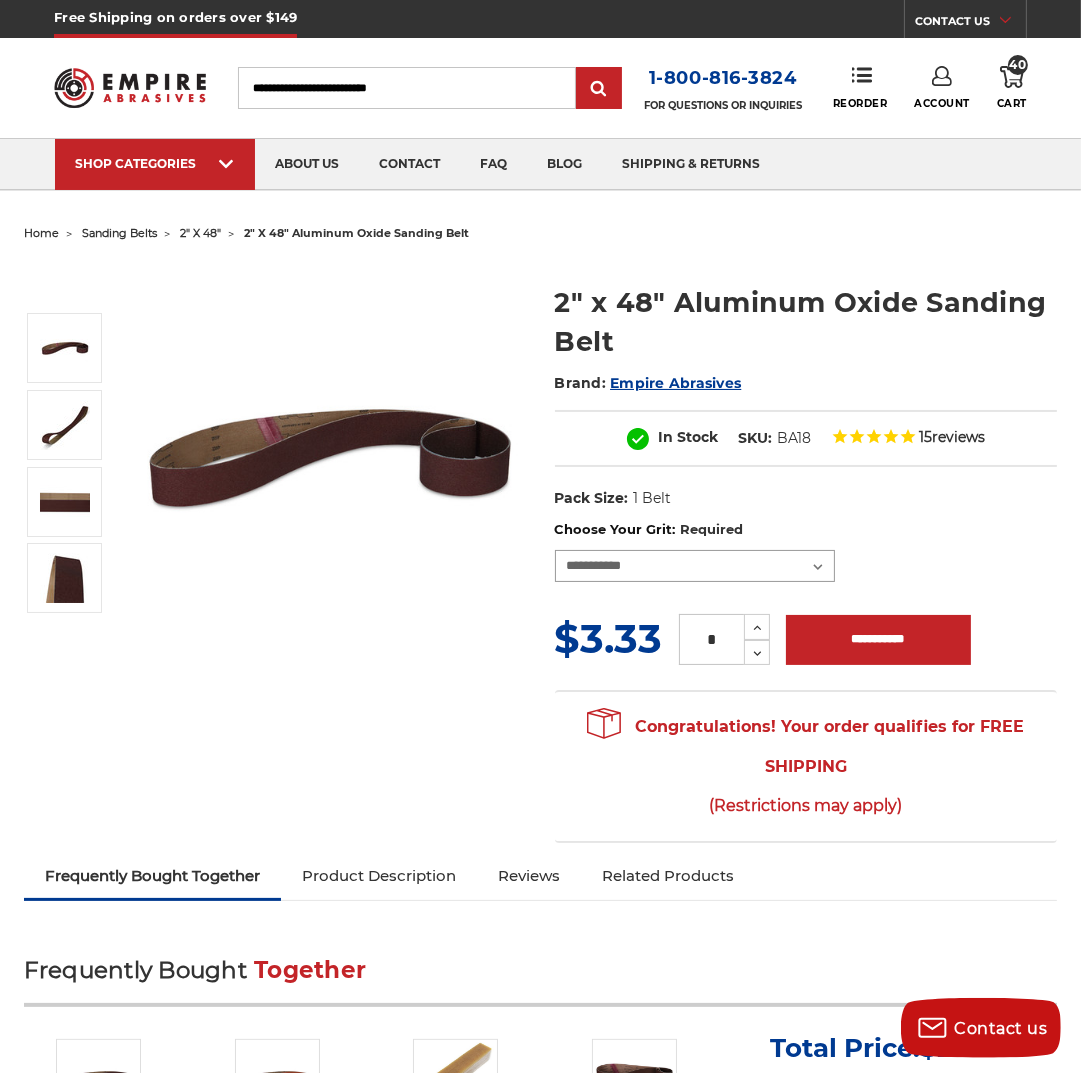click on "**********" at bounding box center (695, 566) 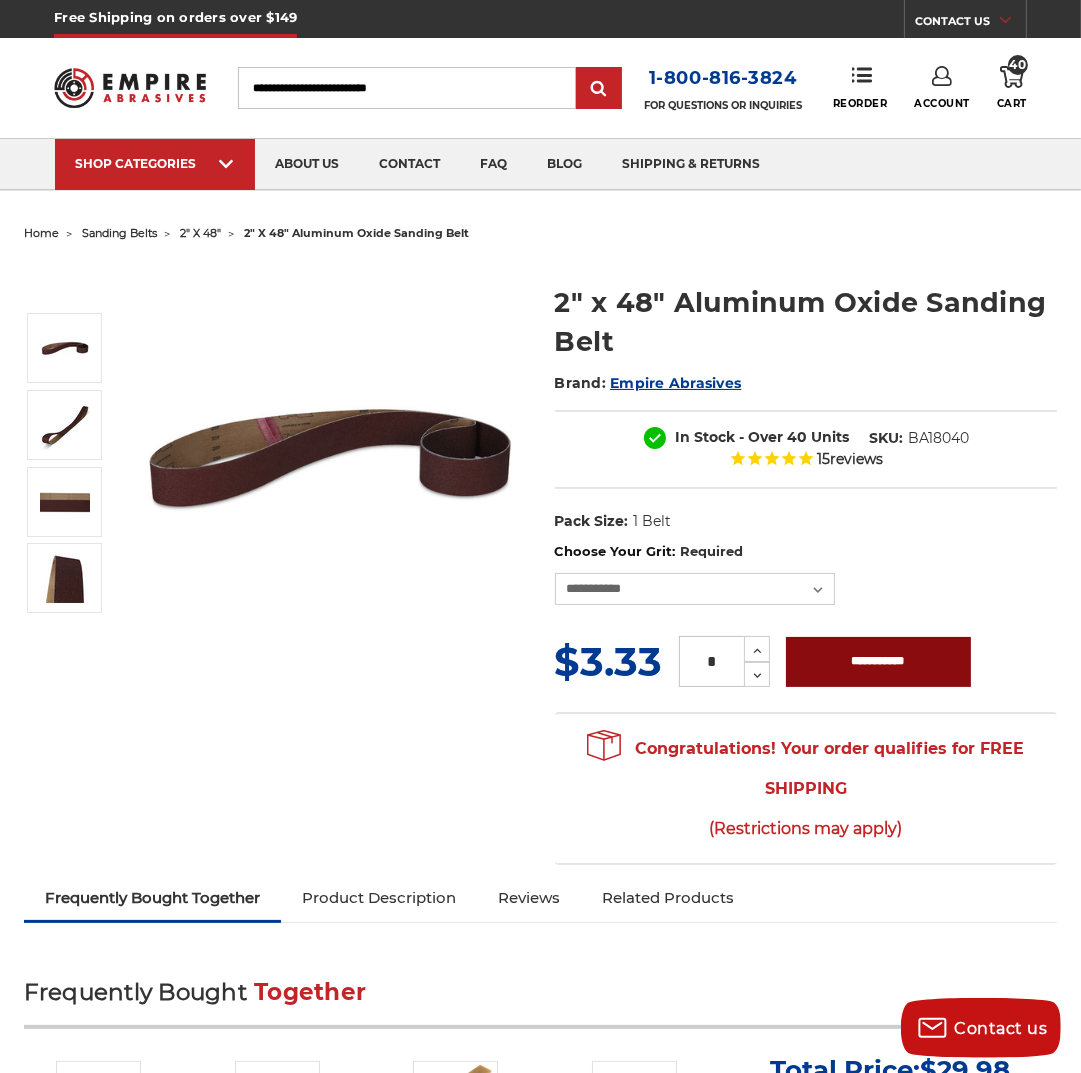 click on "**********" at bounding box center [878, 662] 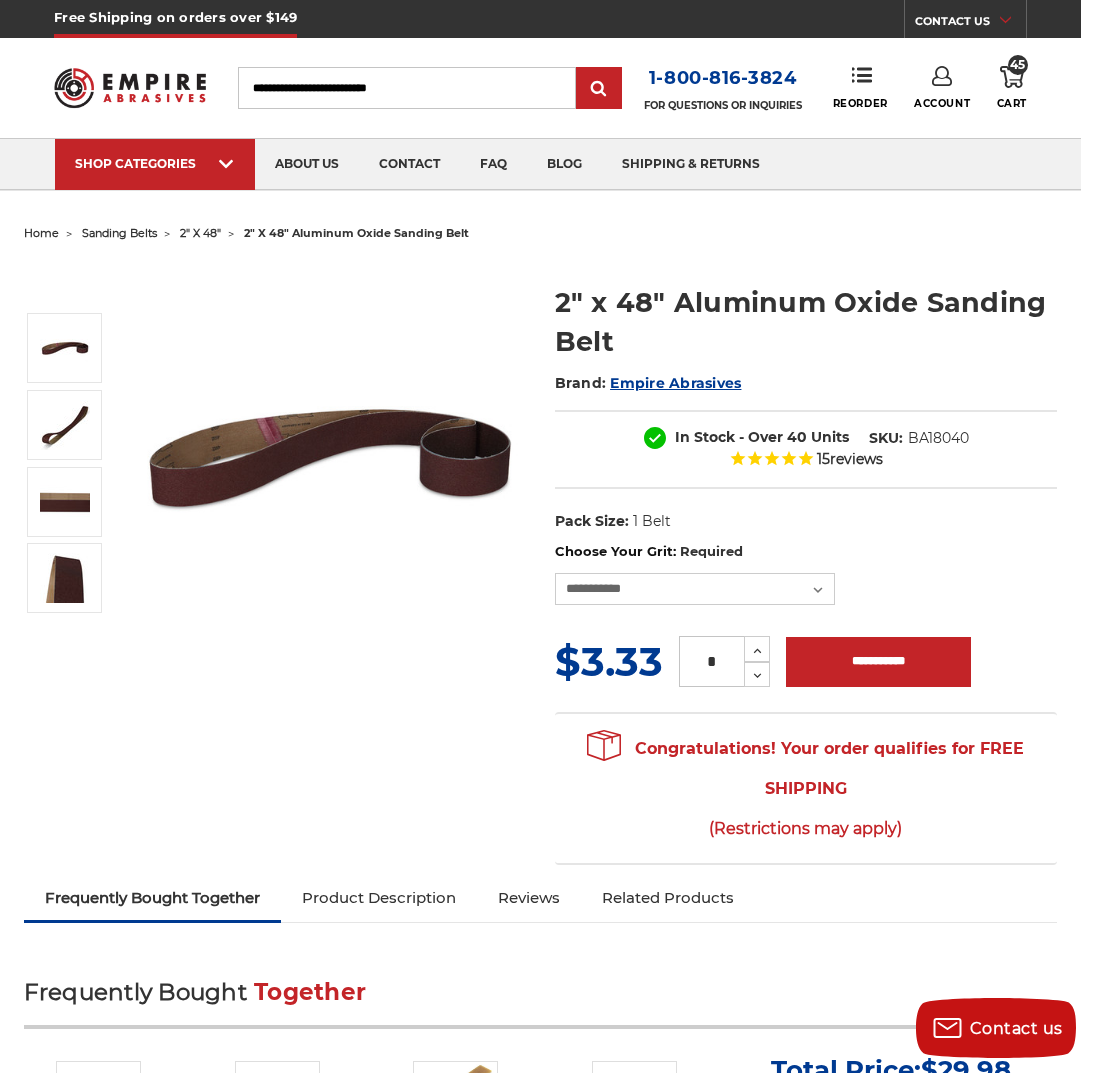click on "× Added to Cart! 2" x 48" Aluminum Oxide Sanding Belt has been added to your cart. View Cart No Continue Shopping" at bounding box center [548, 536] 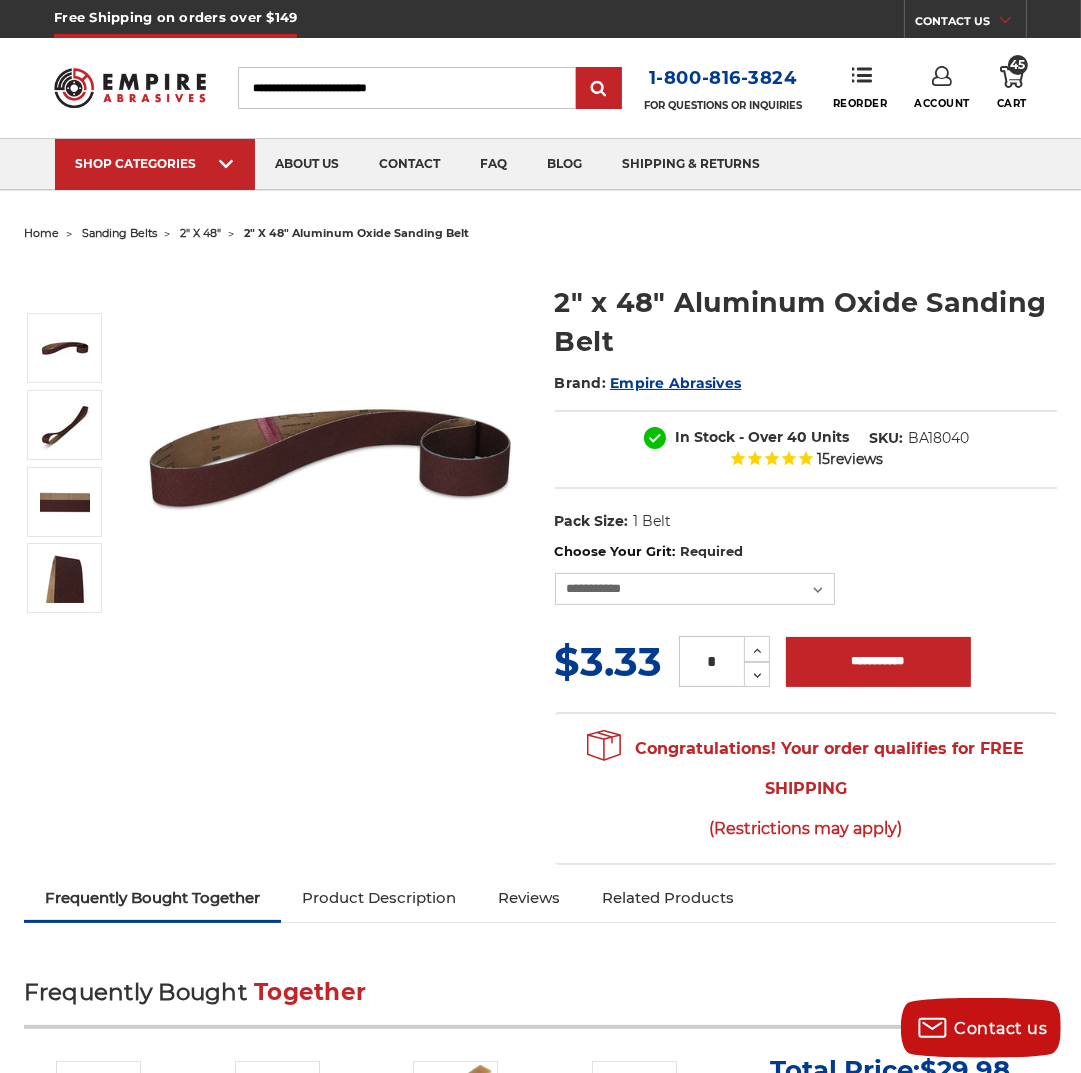 click on "Search" at bounding box center [407, 88] 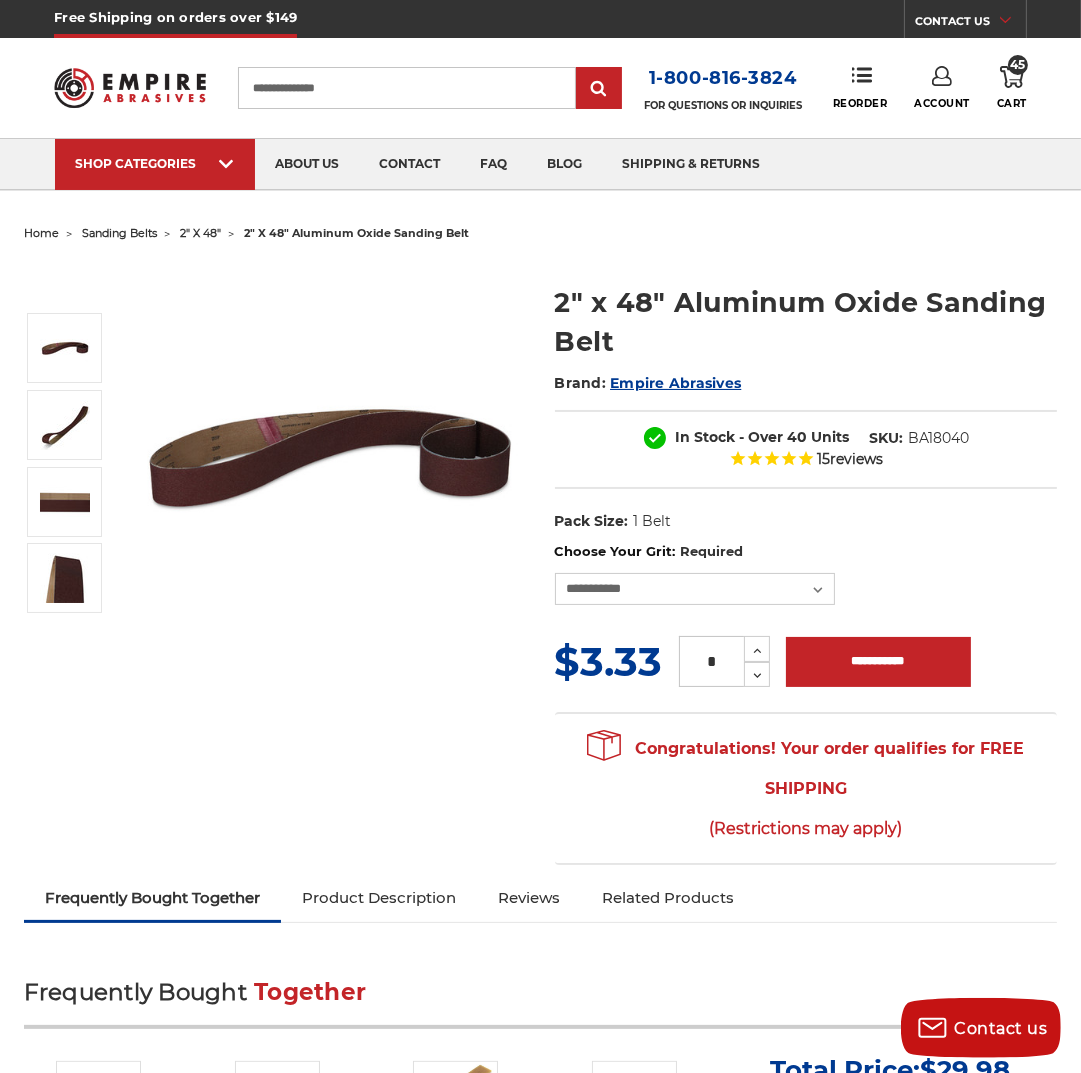 type on "**********" 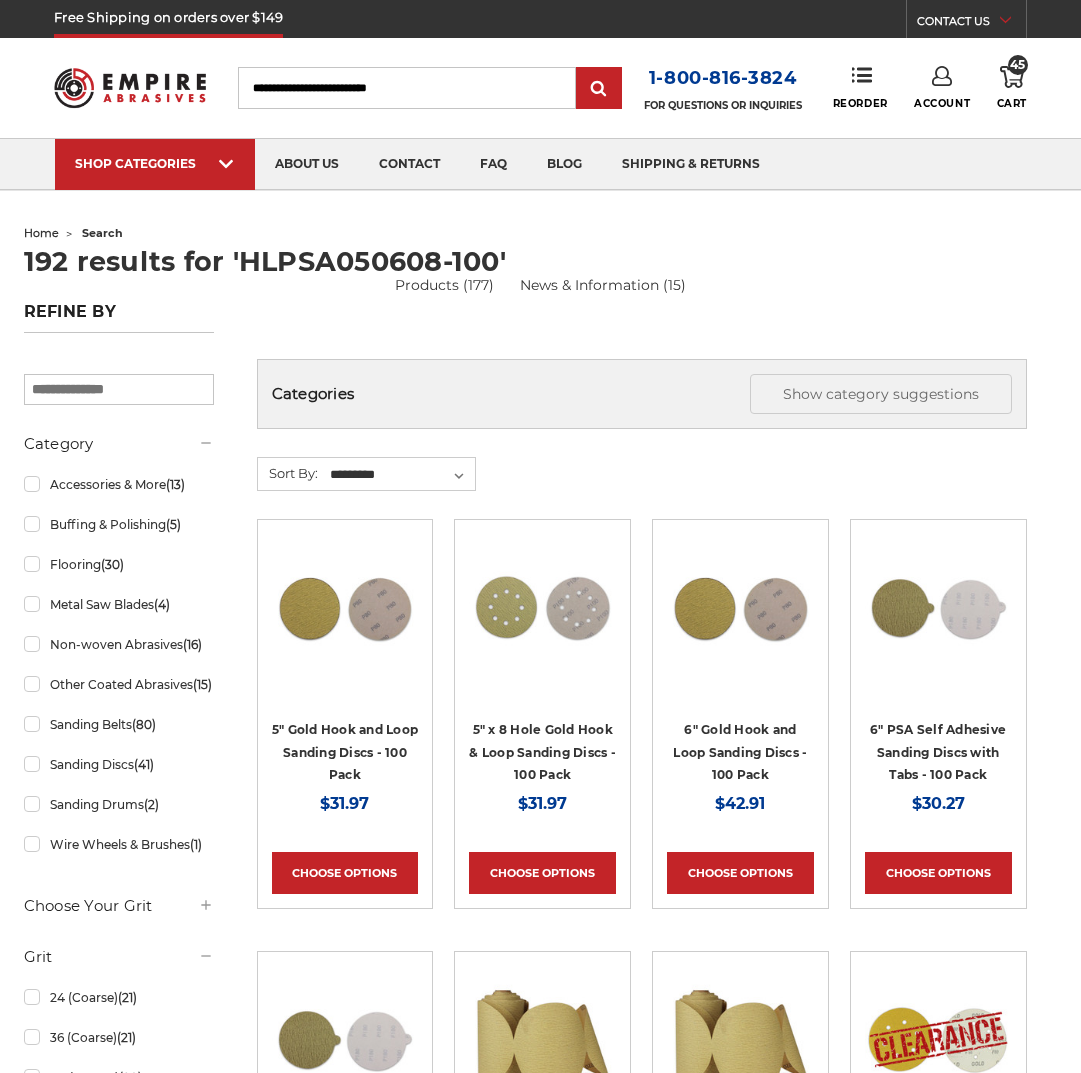 scroll, scrollTop: 0, scrollLeft: 0, axis: both 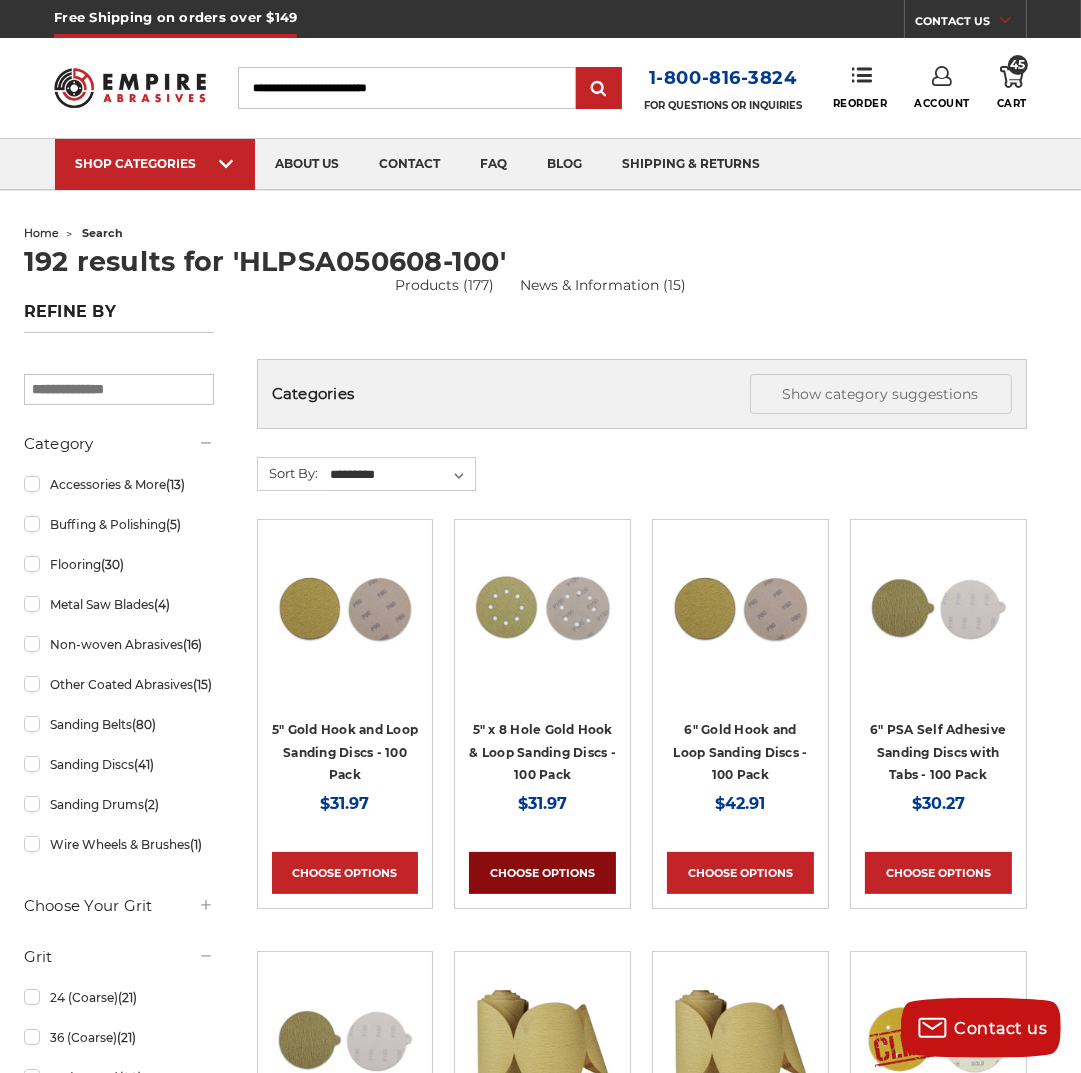 click on "Choose Options" at bounding box center (542, 873) 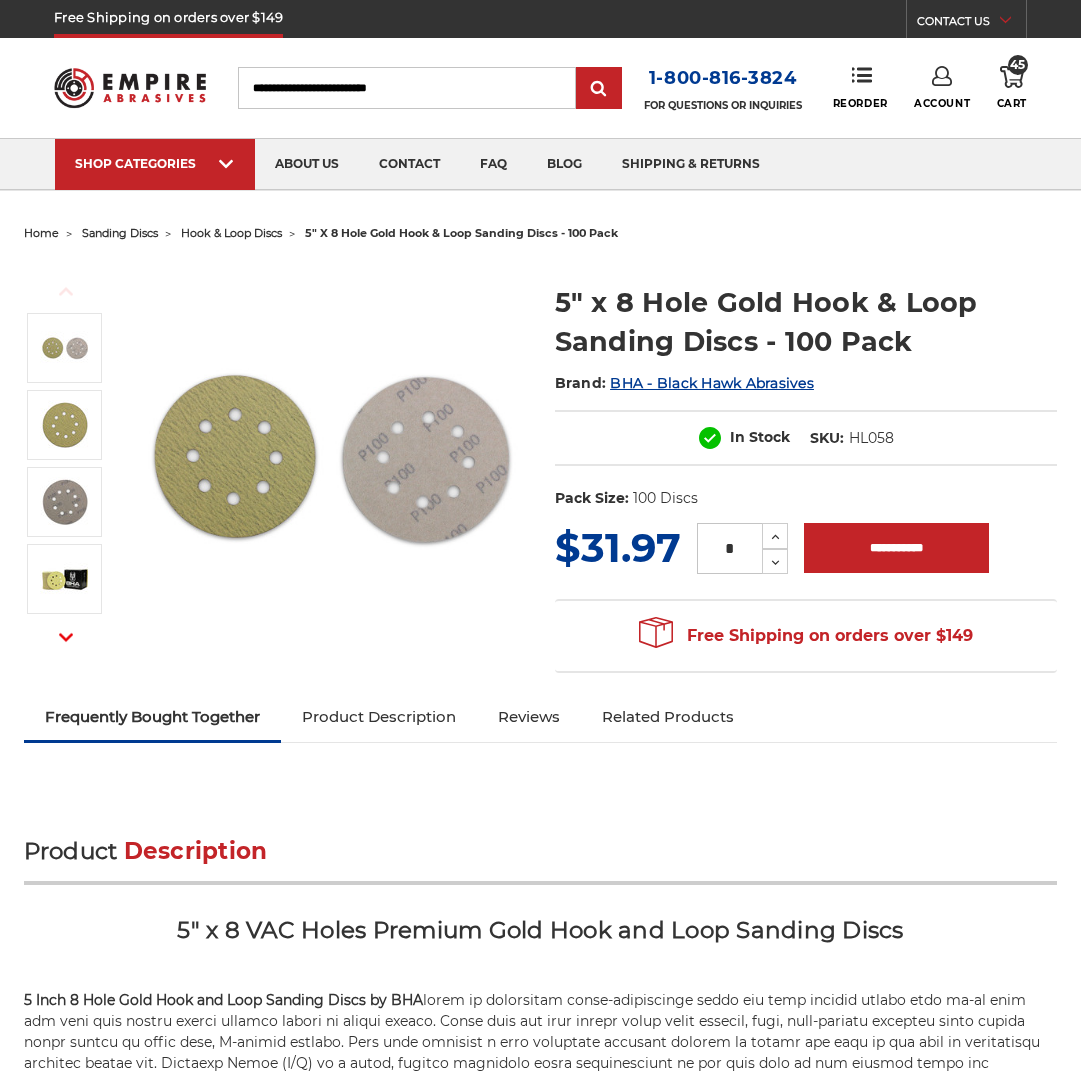 scroll, scrollTop: 0, scrollLeft: 0, axis: both 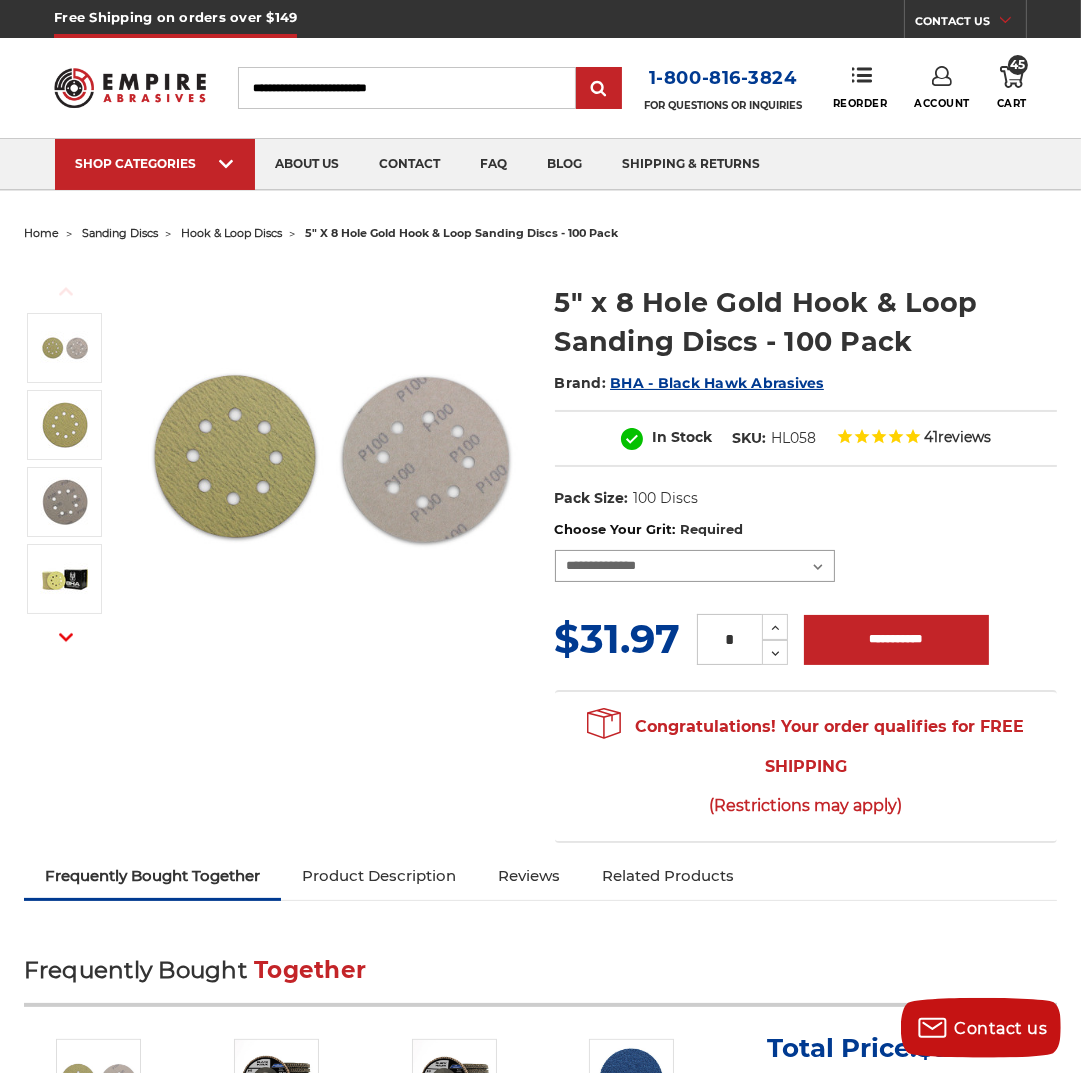 click on "**********" at bounding box center (695, 566) 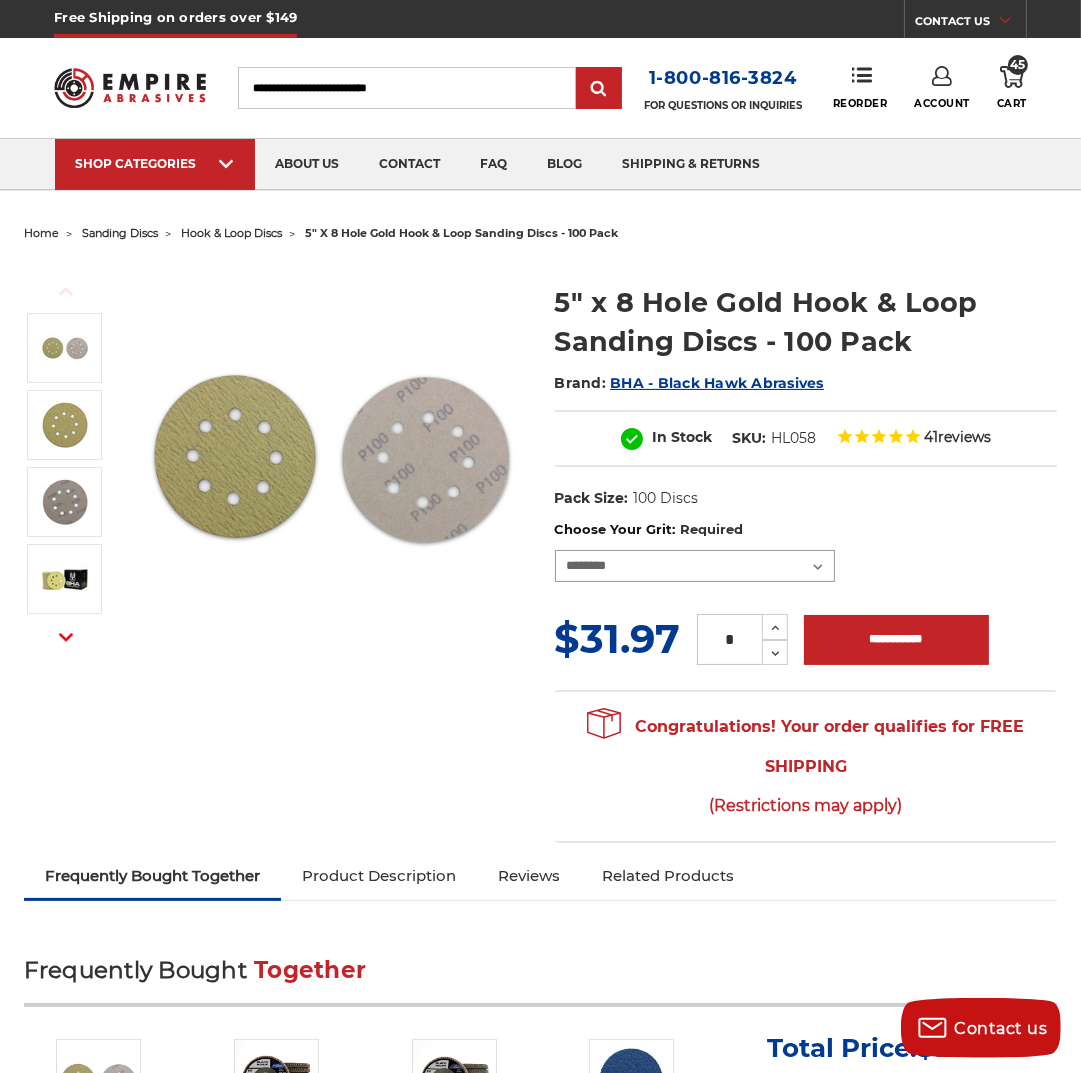 click on "**********" at bounding box center [695, 566] 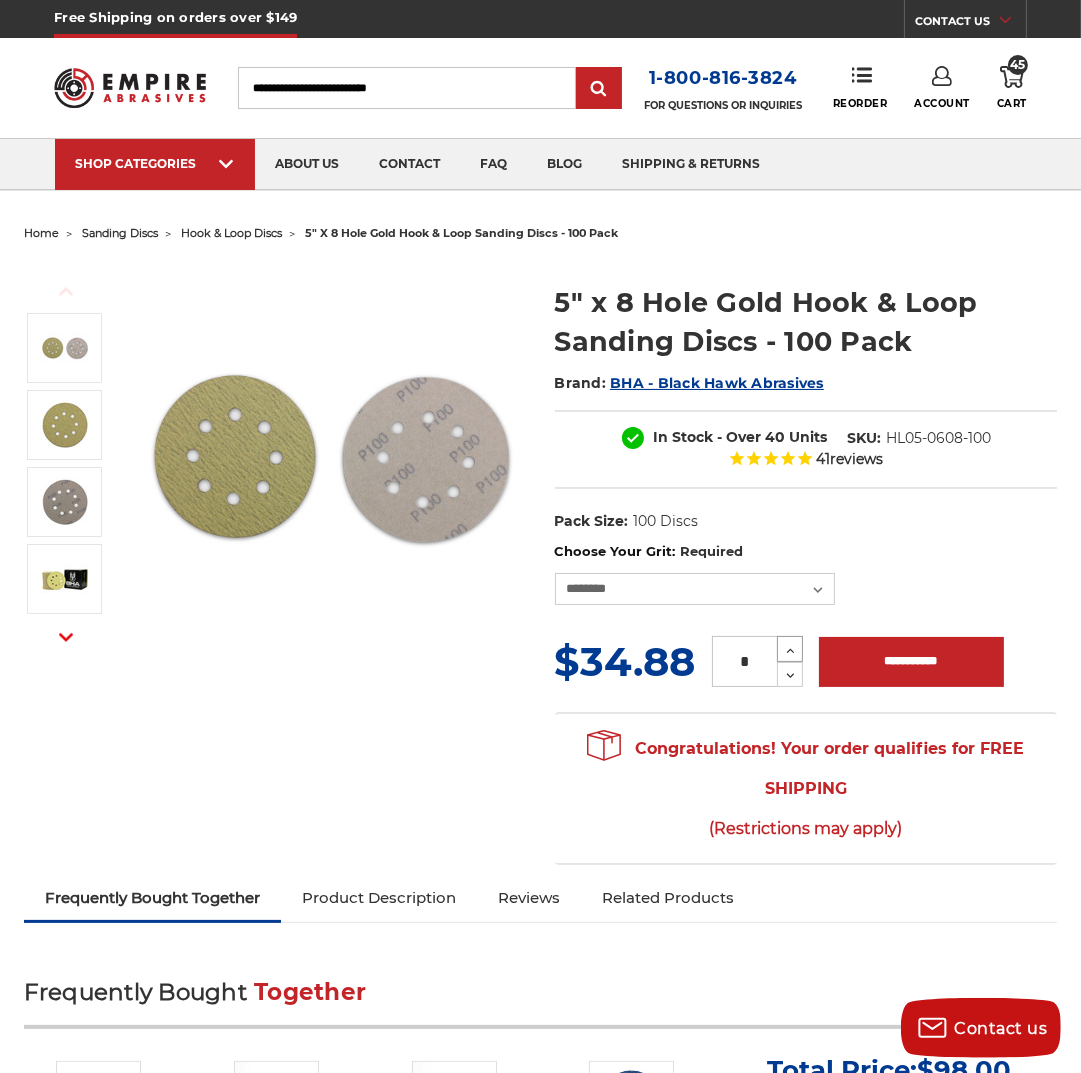 click at bounding box center (790, 651) 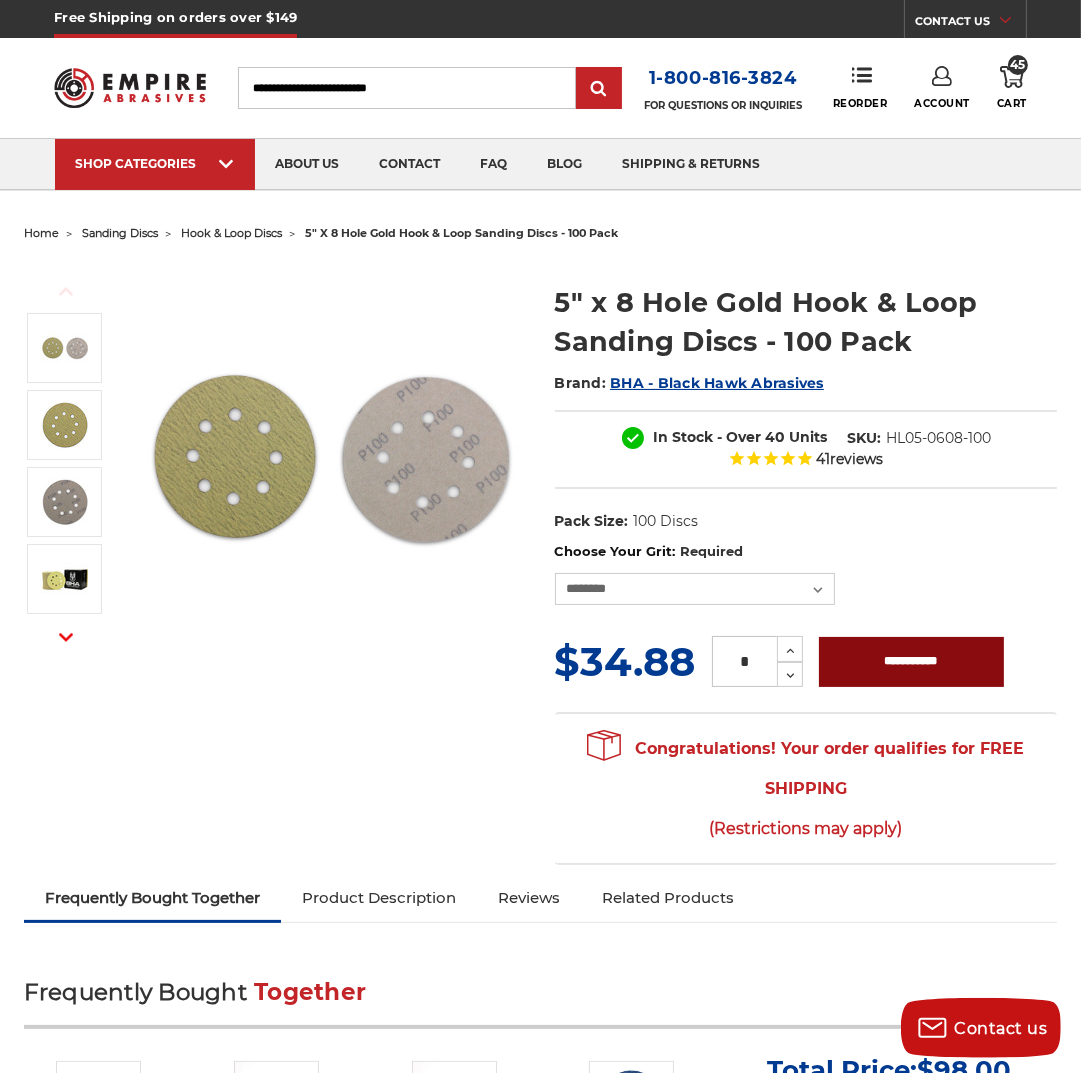 click on "**********" at bounding box center (911, 662) 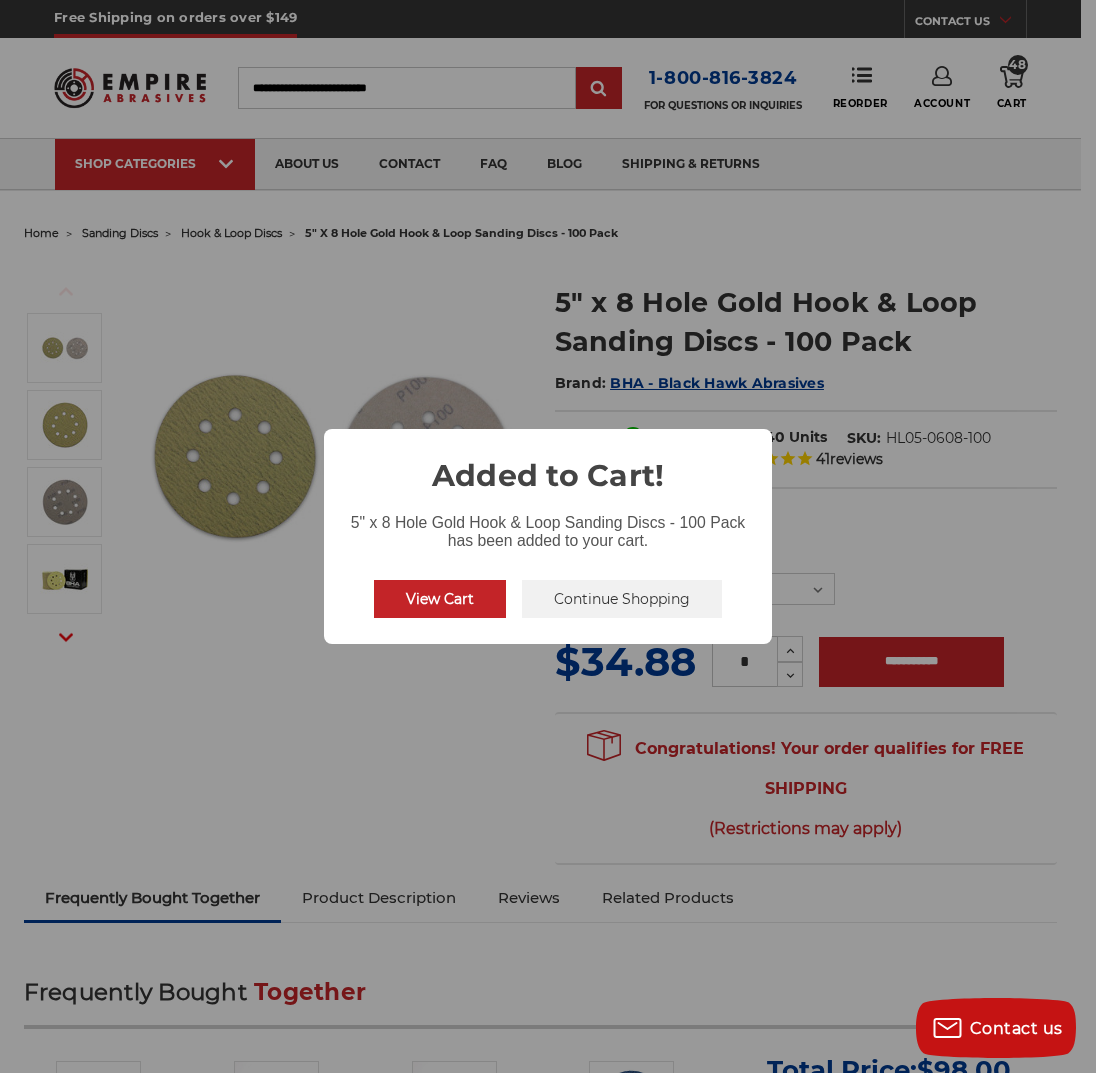 click on "View Cart" at bounding box center (440, 599) 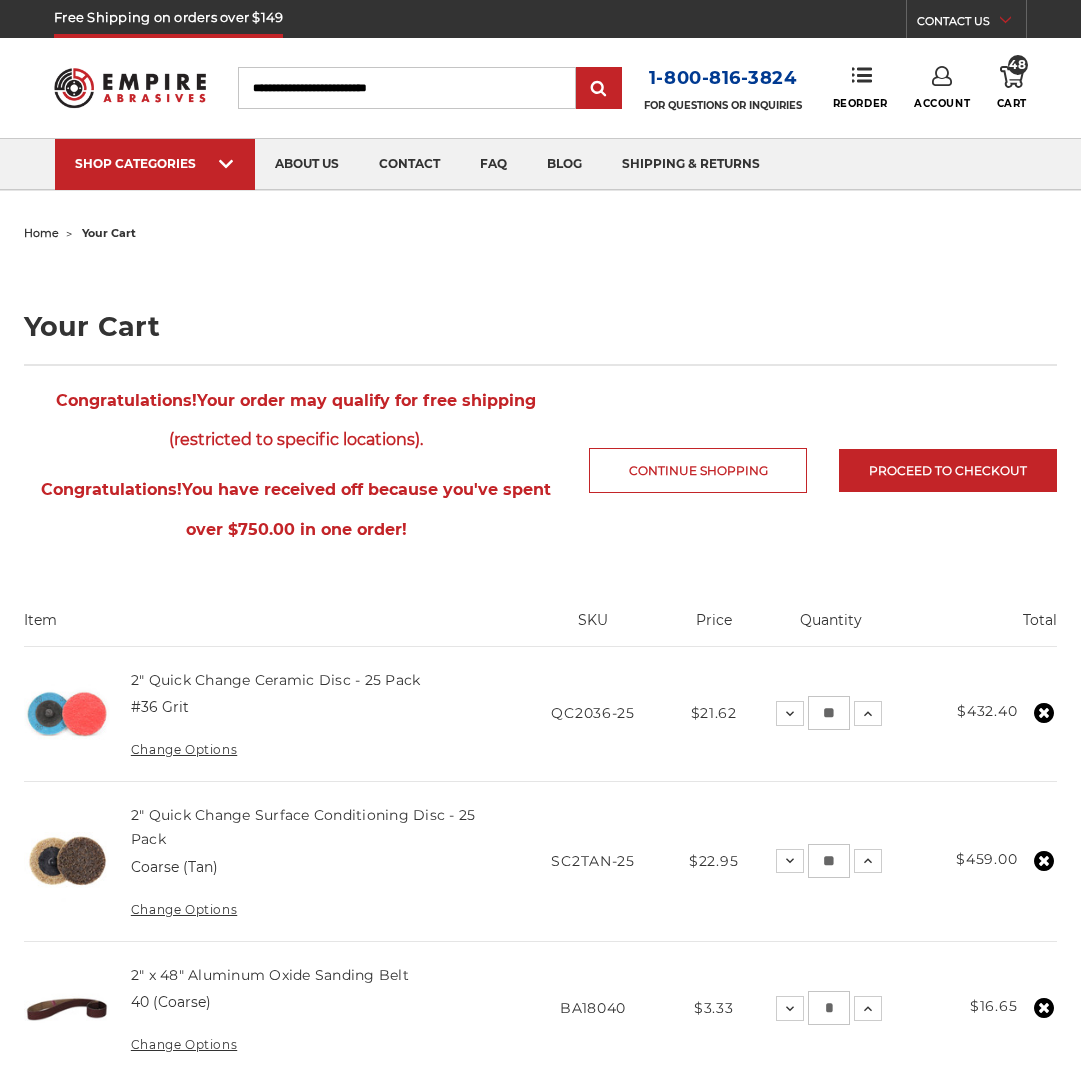 scroll, scrollTop: 0, scrollLeft: 0, axis: both 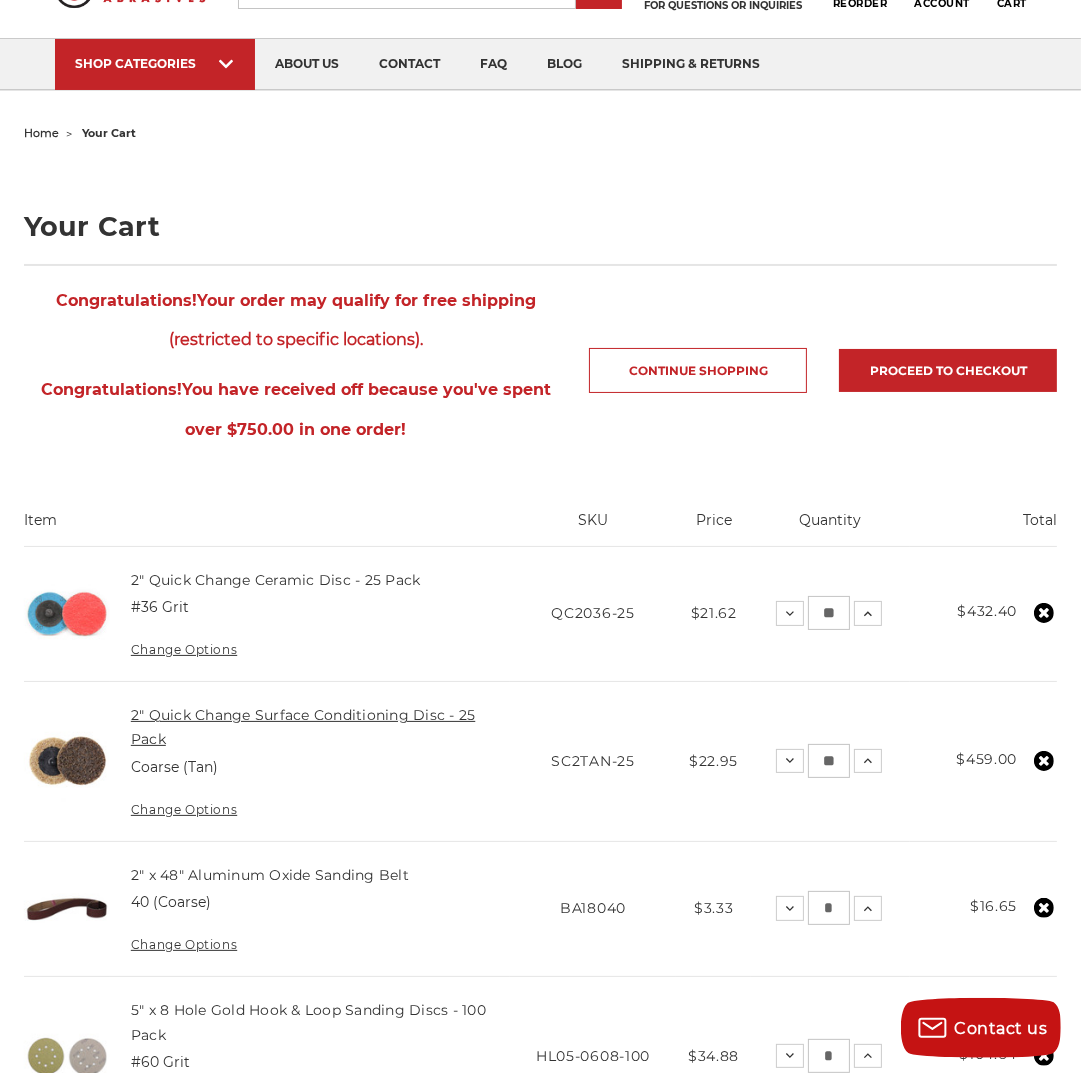 click on "2" Quick Change Surface Conditioning Disc - 25 Pack" at bounding box center (303, 727) 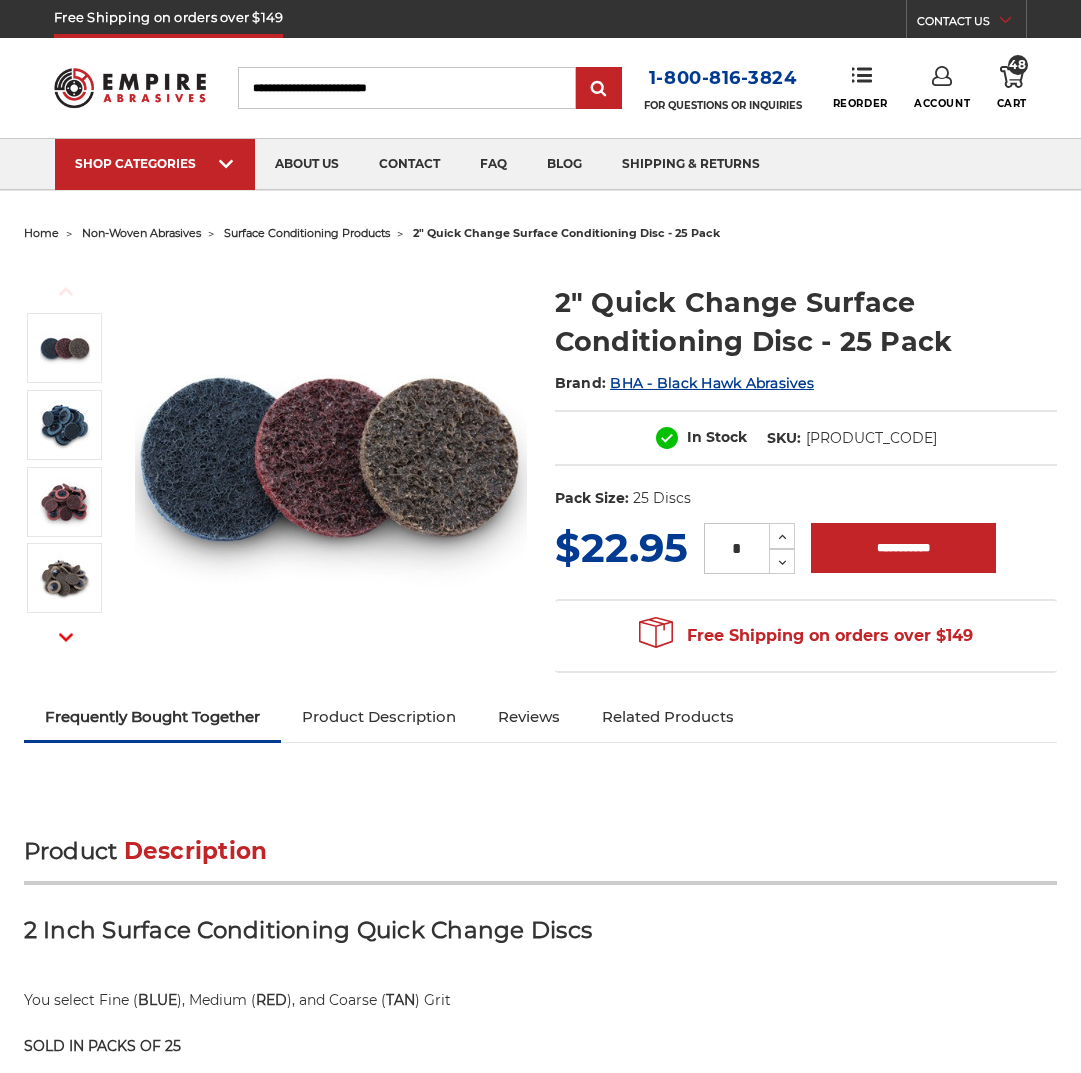 scroll, scrollTop: 0, scrollLeft: 0, axis: both 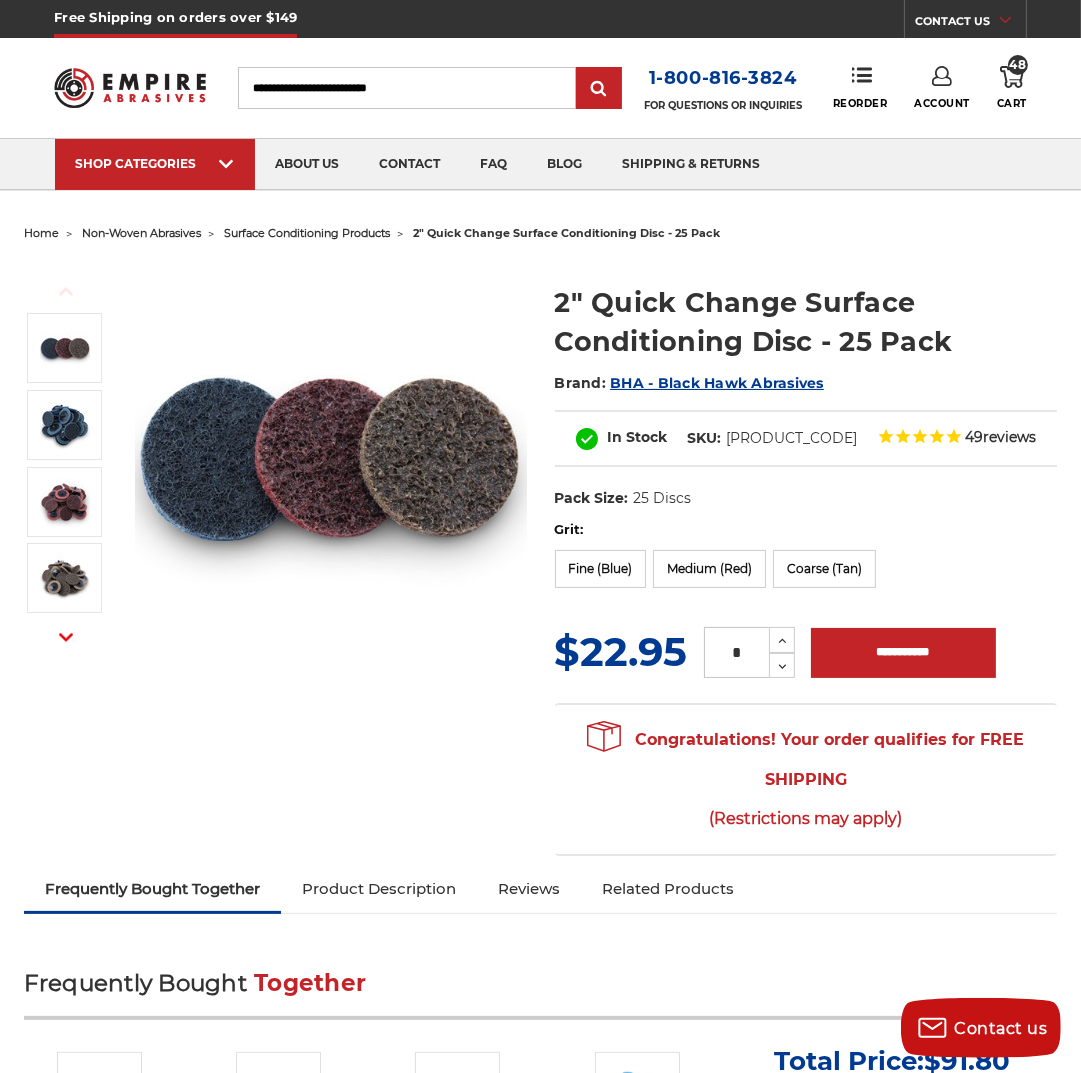 click at bounding box center [1012, 77] 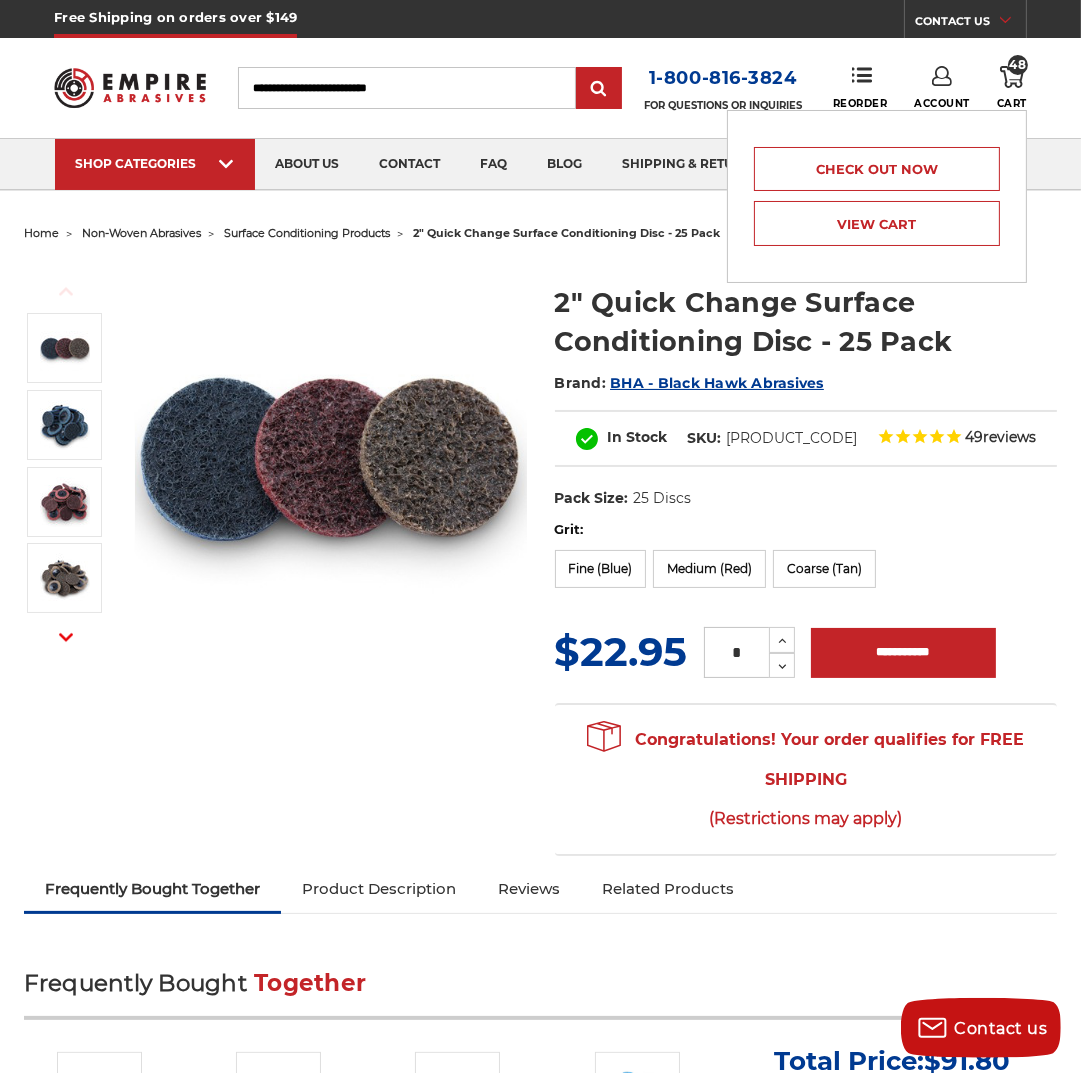 click at bounding box center [1012, 77] 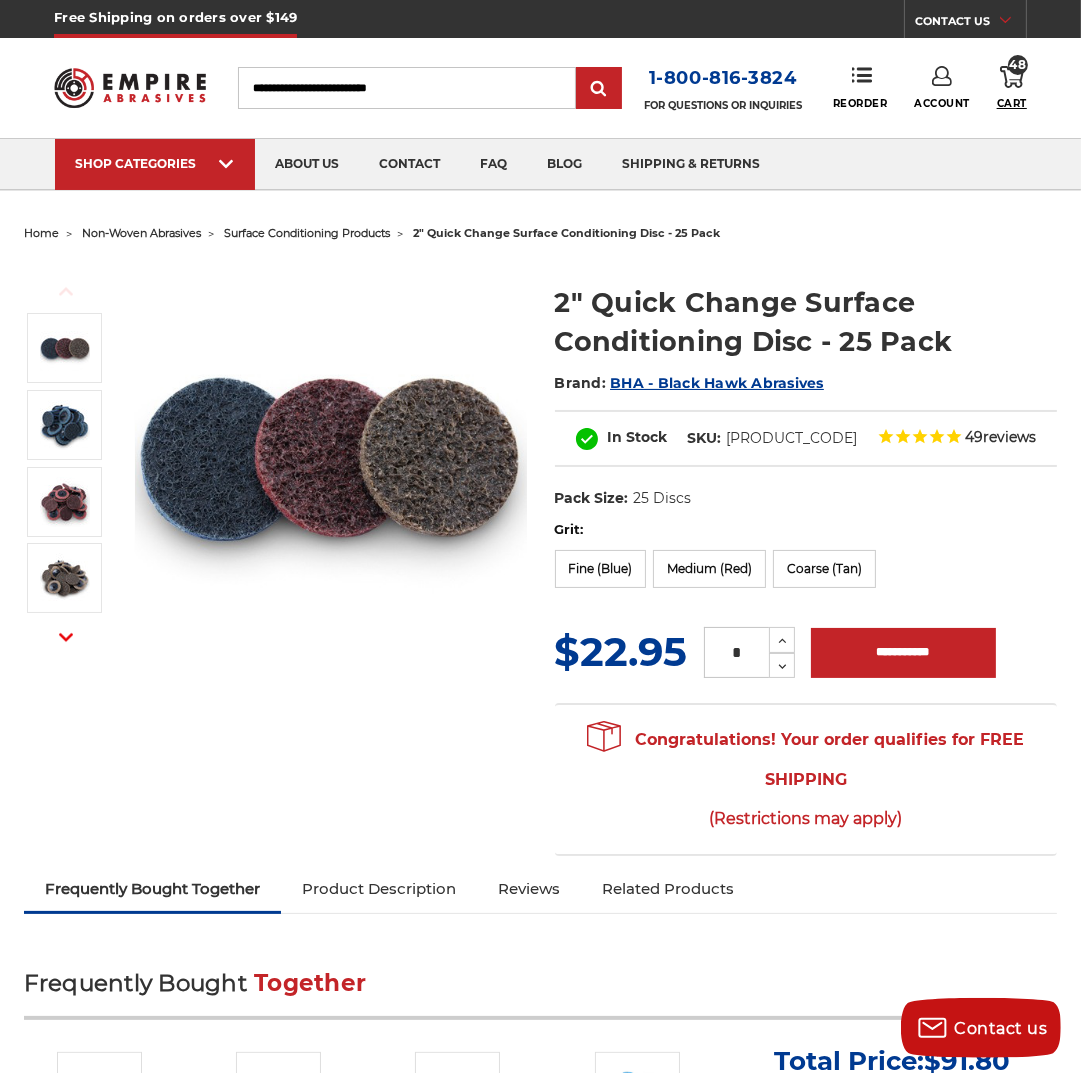 click on "Cart" at bounding box center (1012, 103) 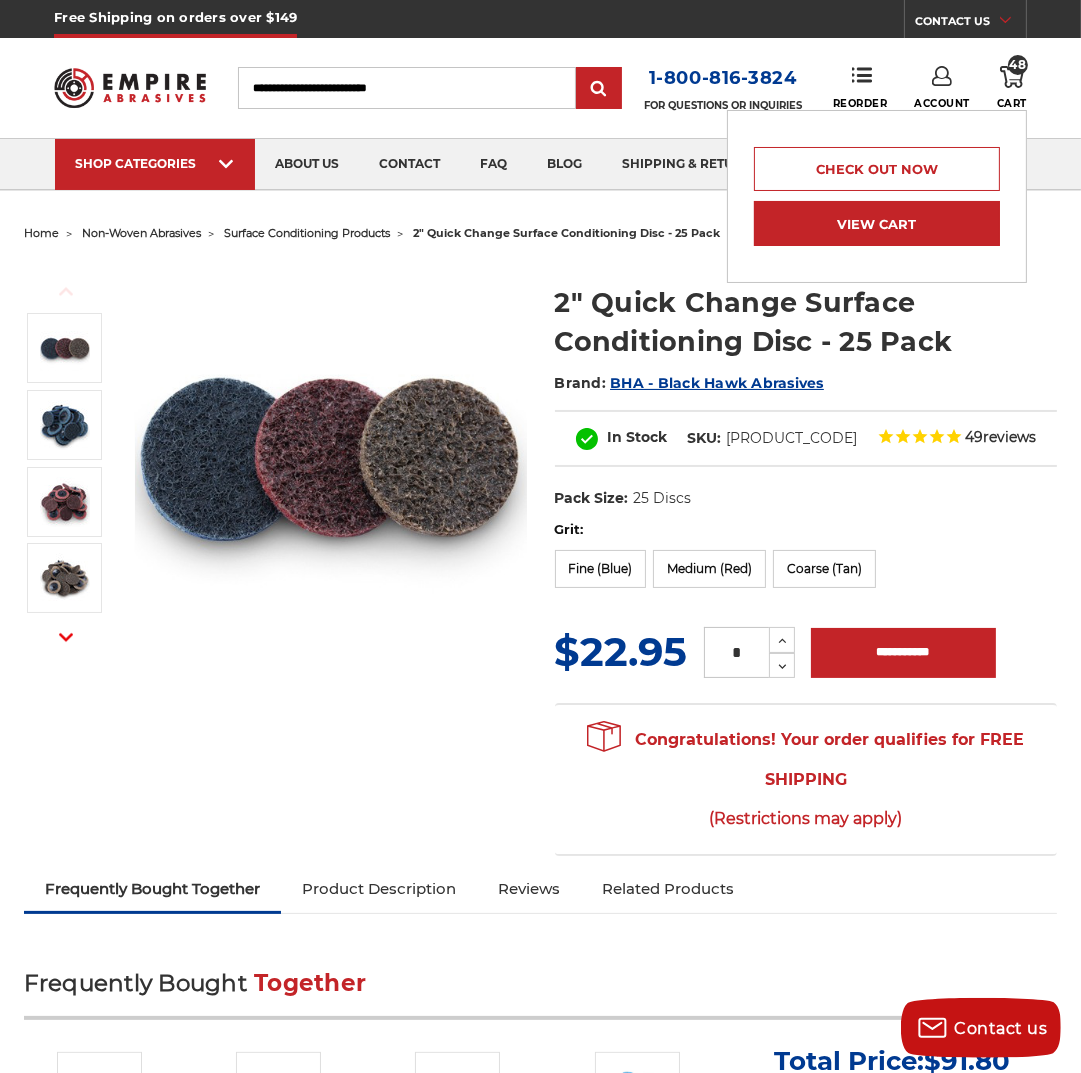 click on "View Cart" at bounding box center (877, 223) 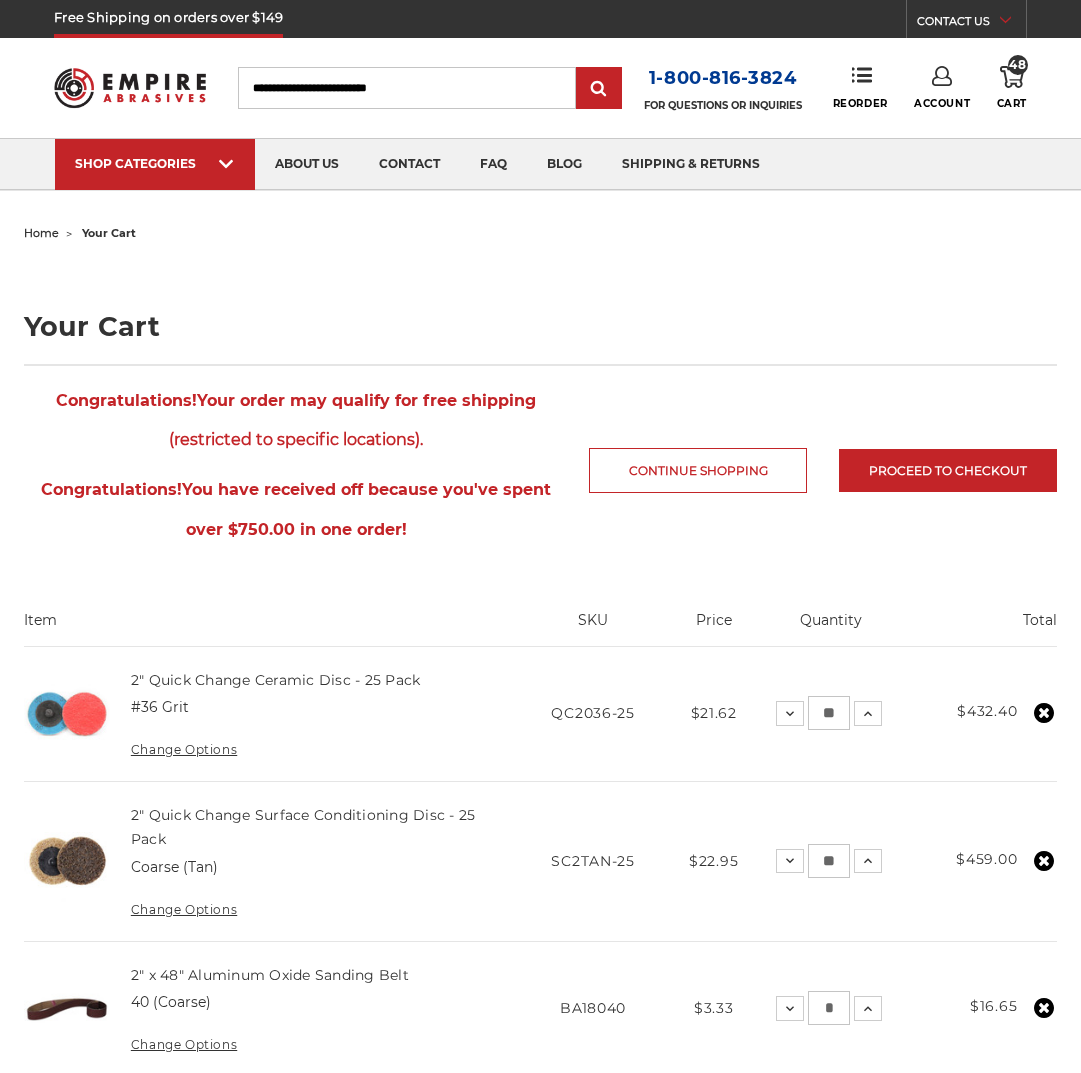 scroll, scrollTop: 0, scrollLeft: 0, axis: both 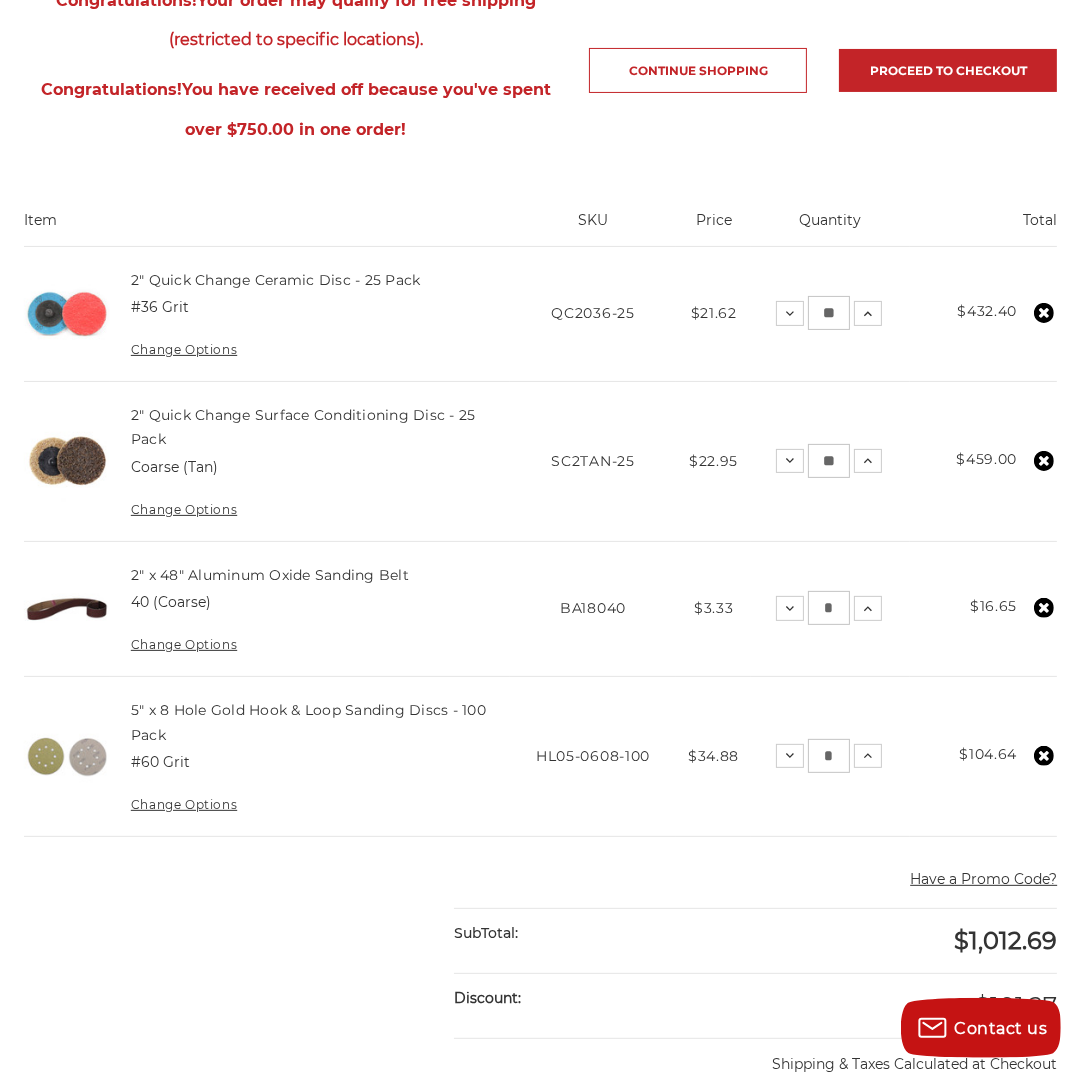 click on "Change Options" at bounding box center [184, 349] 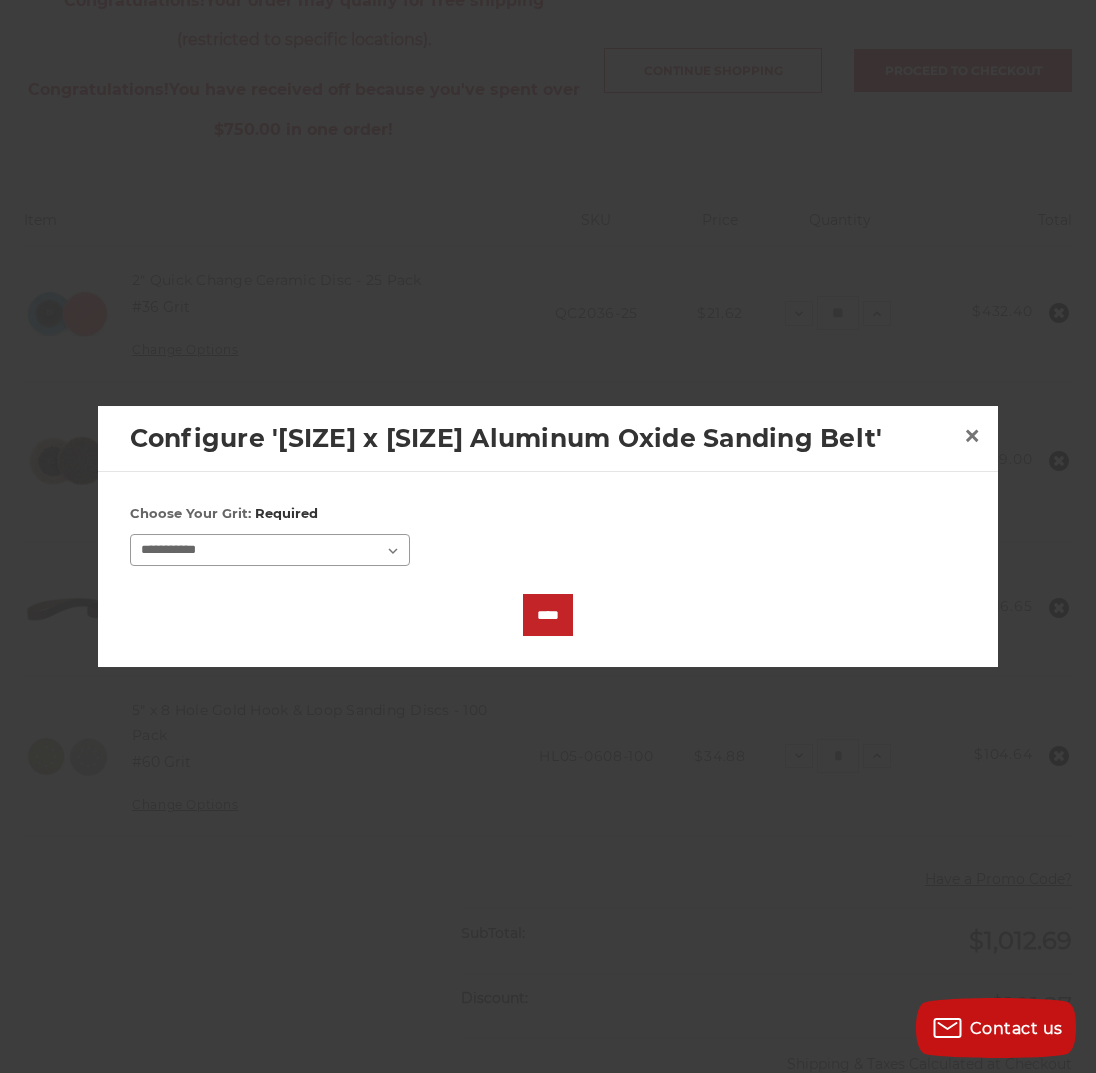 click on "**********" at bounding box center (270, 550) 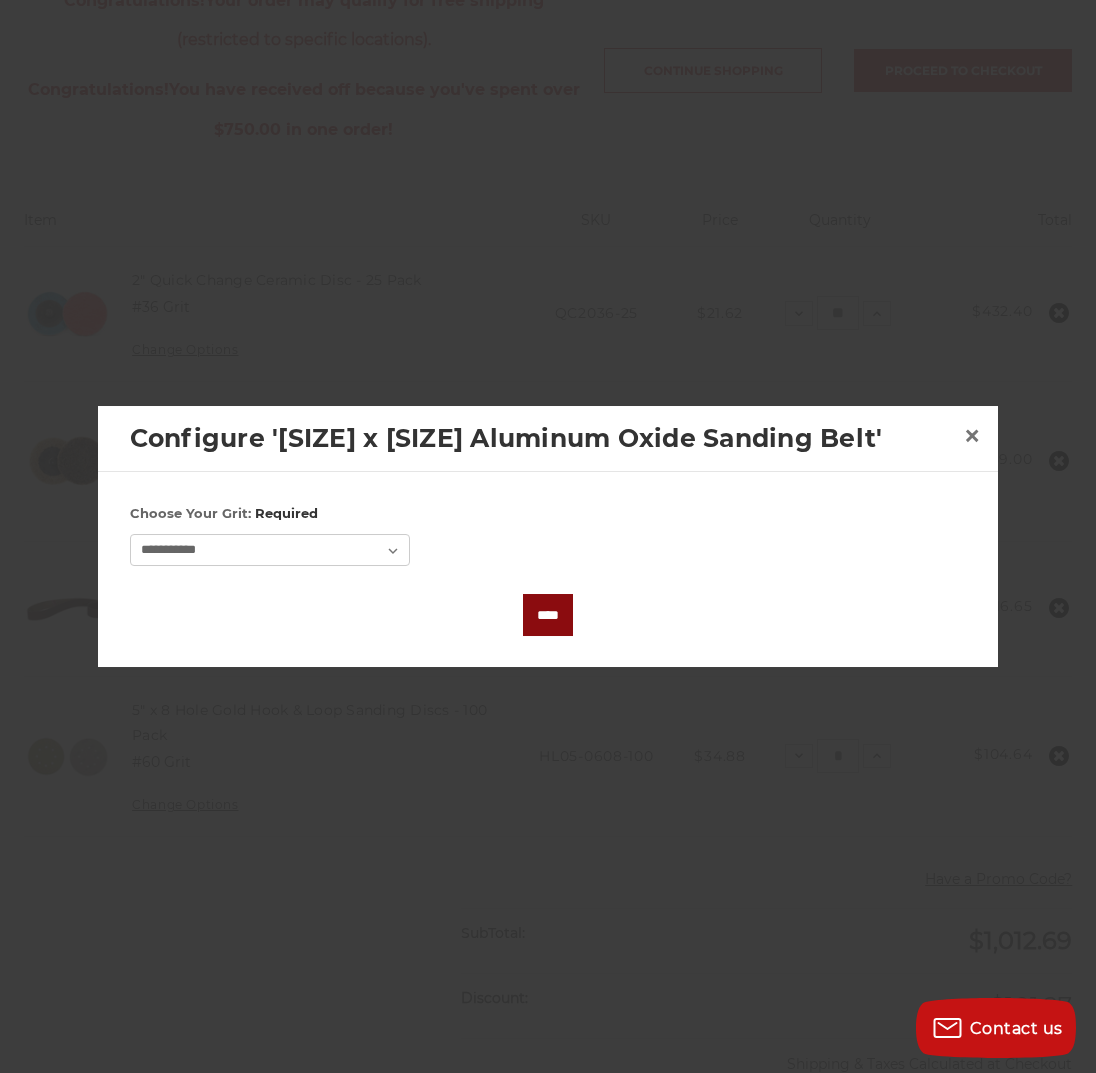 click on "****" at bounding box center (548, 615) 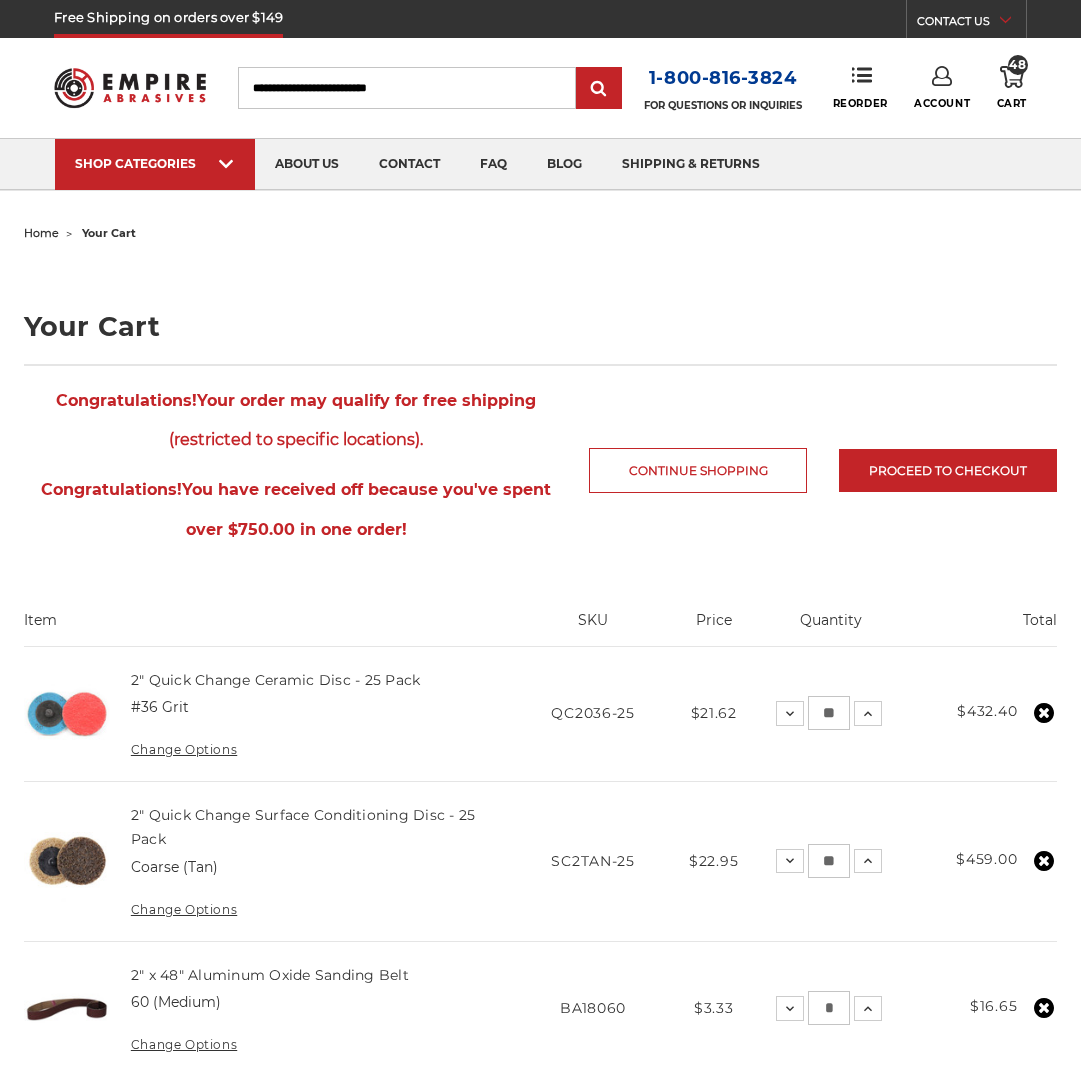 scroll, scrollTop: 0, scrollLeft: 0, axis: both 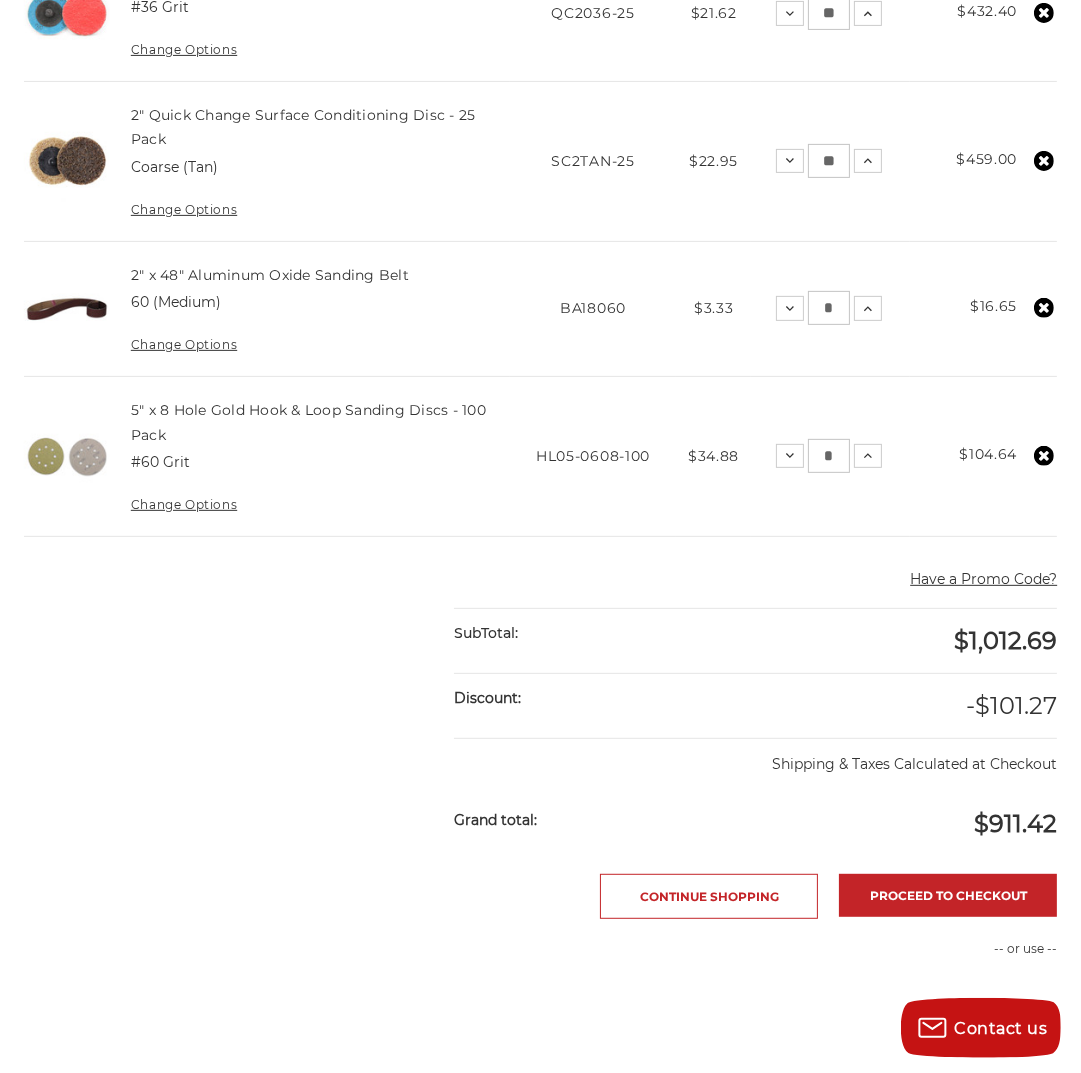 click on "home
your cart
Your Cart
Congratulations!  Your order may qualify for free shipping  (restricted to specific locations).
Congratulations!  You have received  off because you've spent over $[AMOUNT] in one order!
Continue Shopping
Proceed to checkout
Item
SKU
Price
Quantity
Total
Change Options SKU" at bounding box center [540, 425] 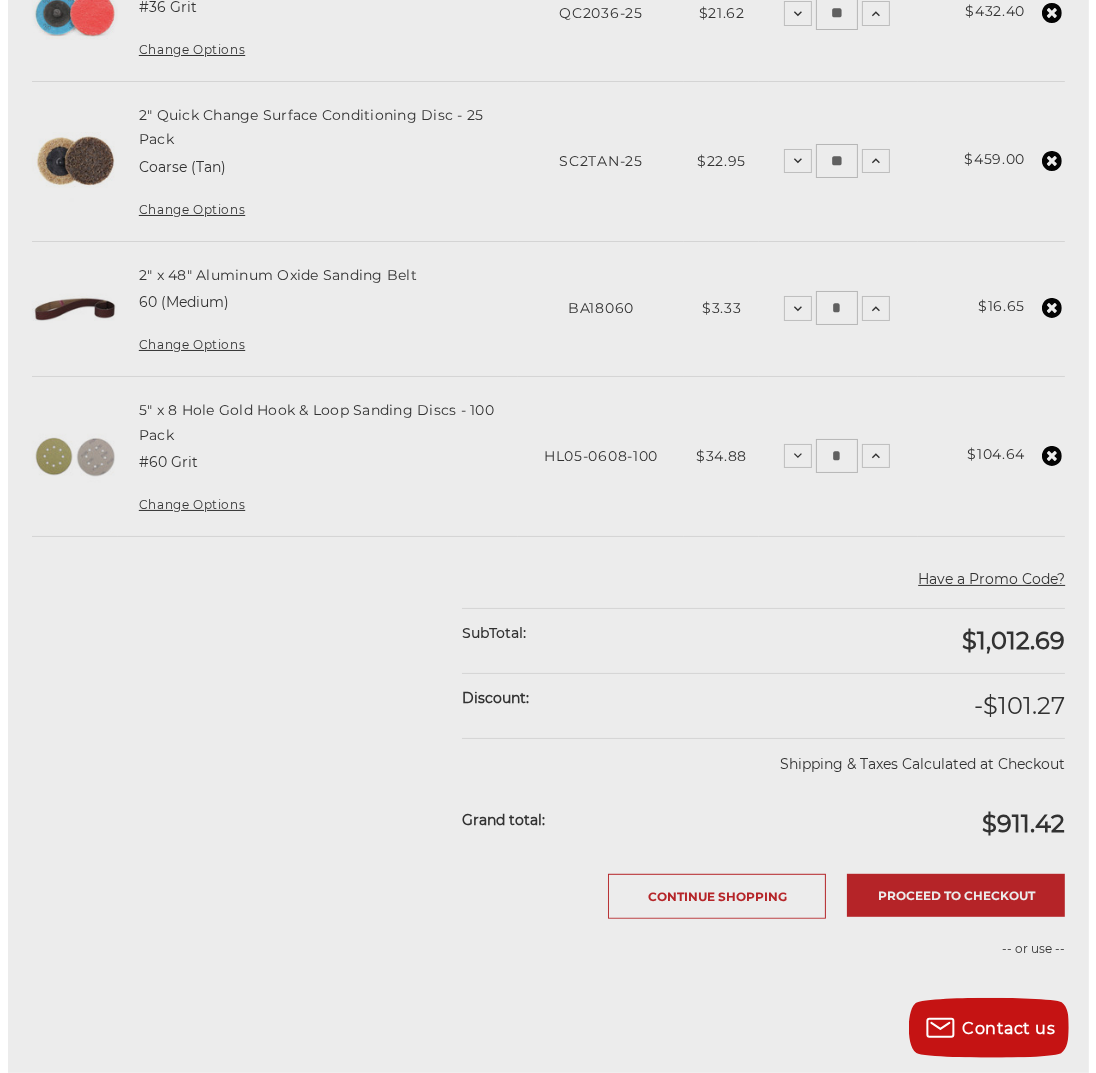 scroll, scrollTop: 699, scrollLeft: 0, axis: vertical 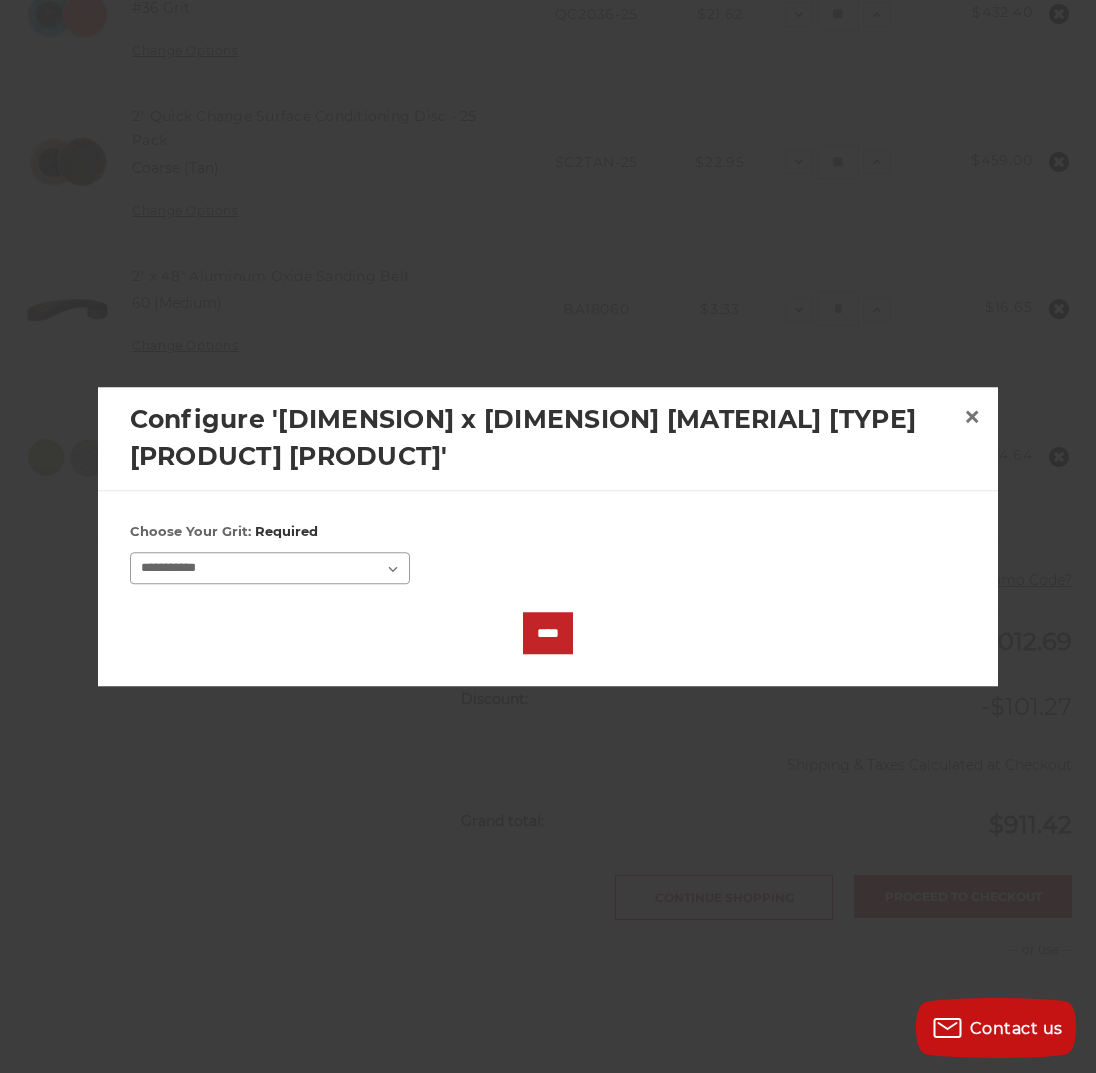 click on "**********" at bounding box center [270, 569] 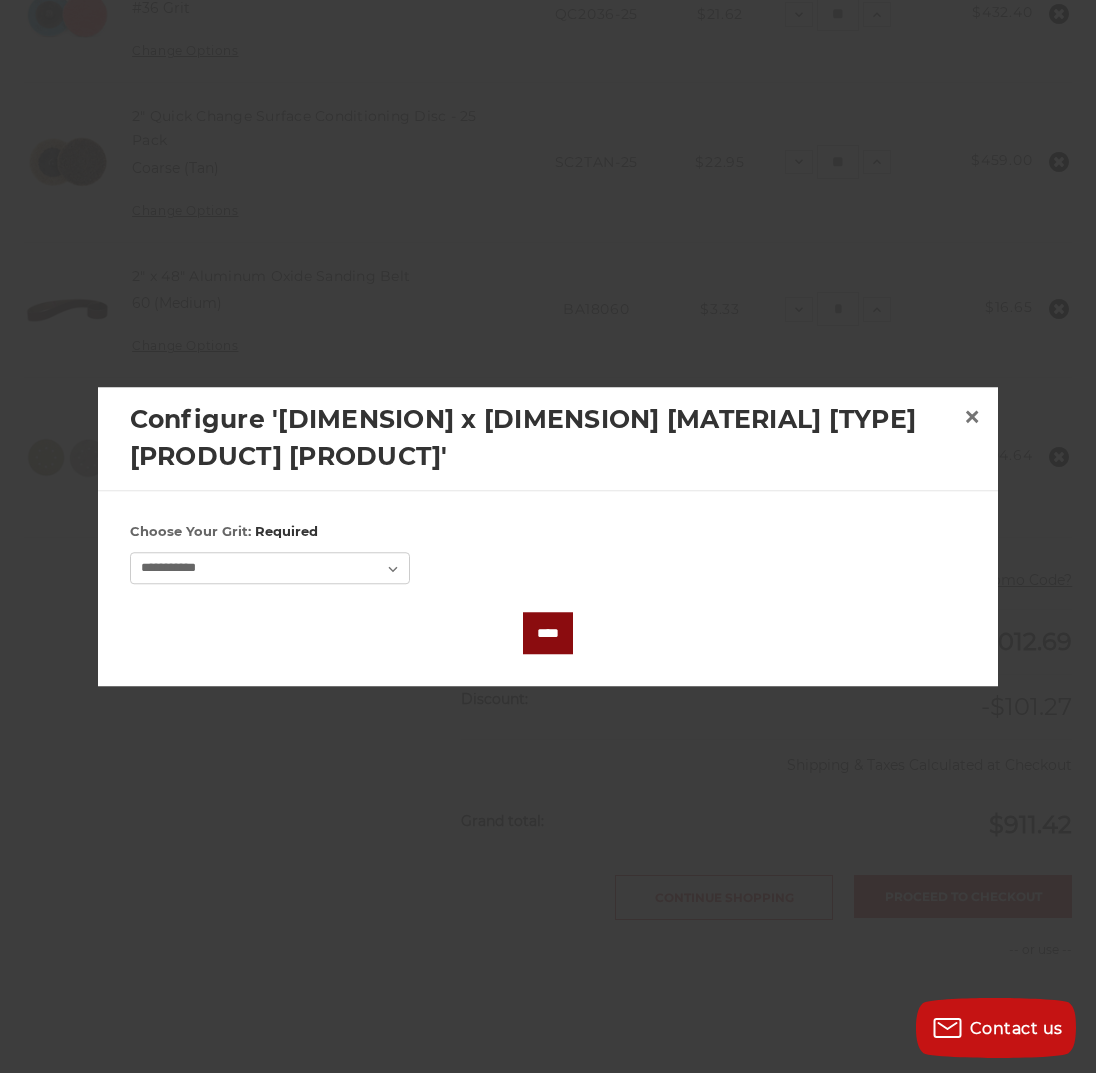 click on "****" at bounding box center (548, 634) 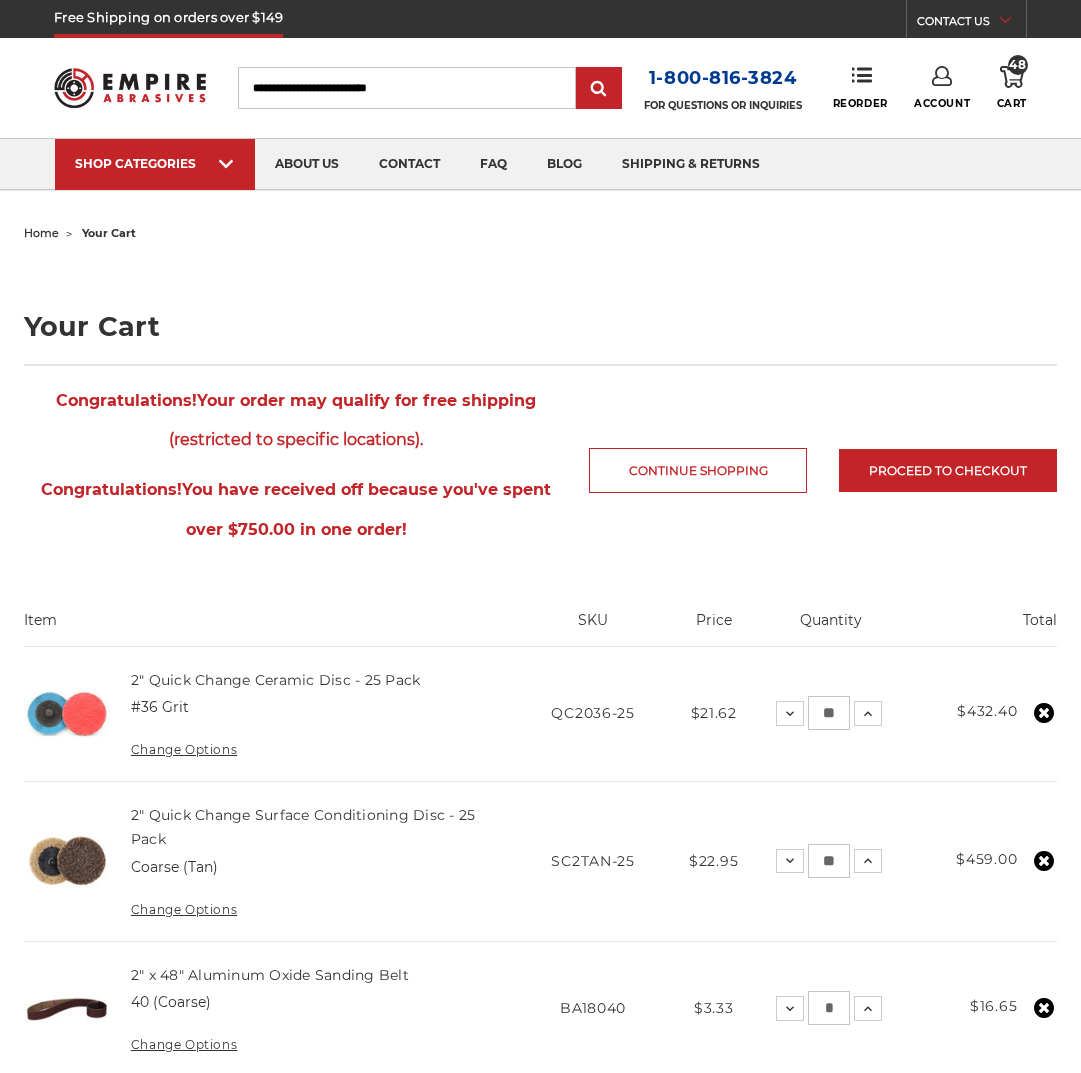 scroll, scrollTop: 0, scrollLeft: 0, axis: both 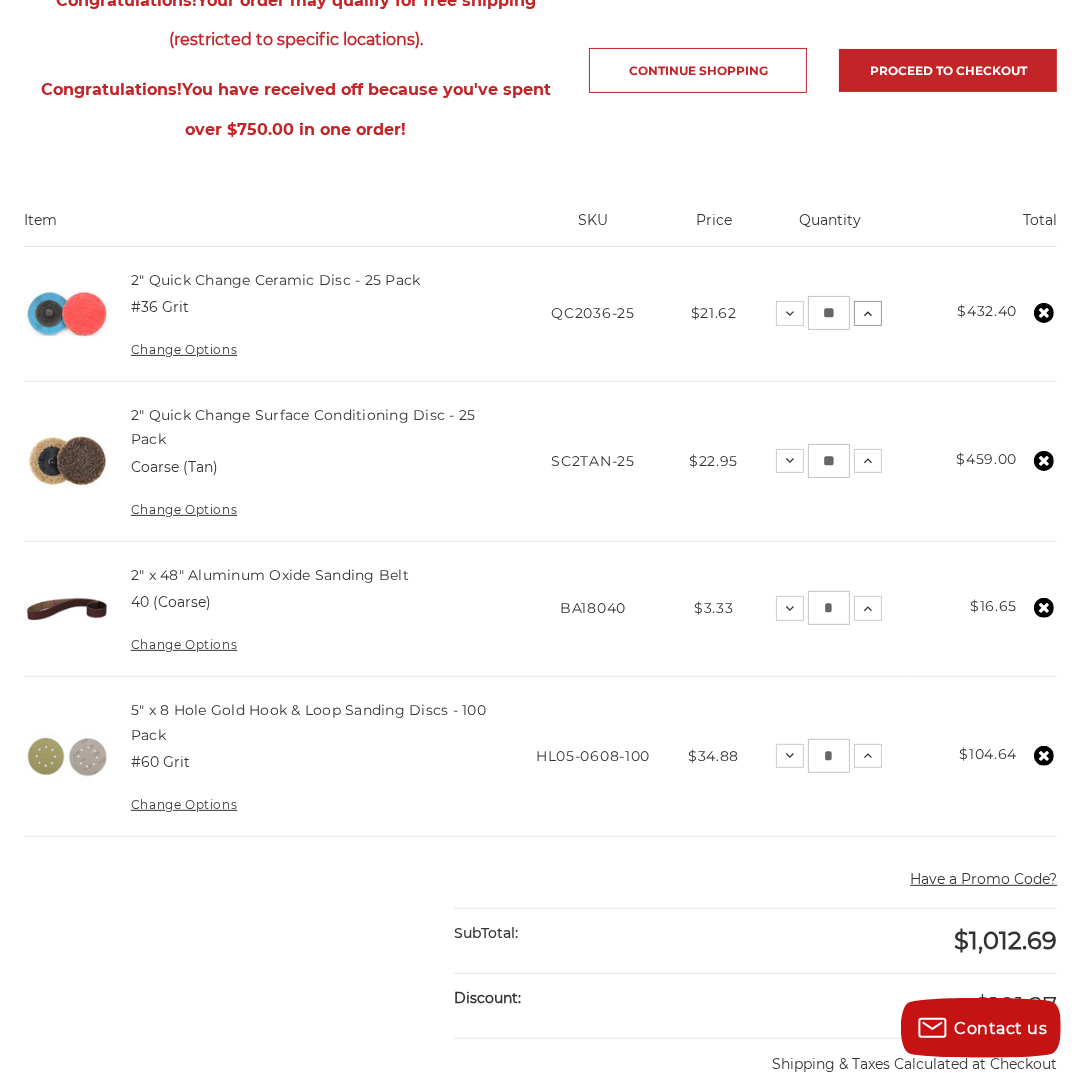 click at bounding box center [790, 314] 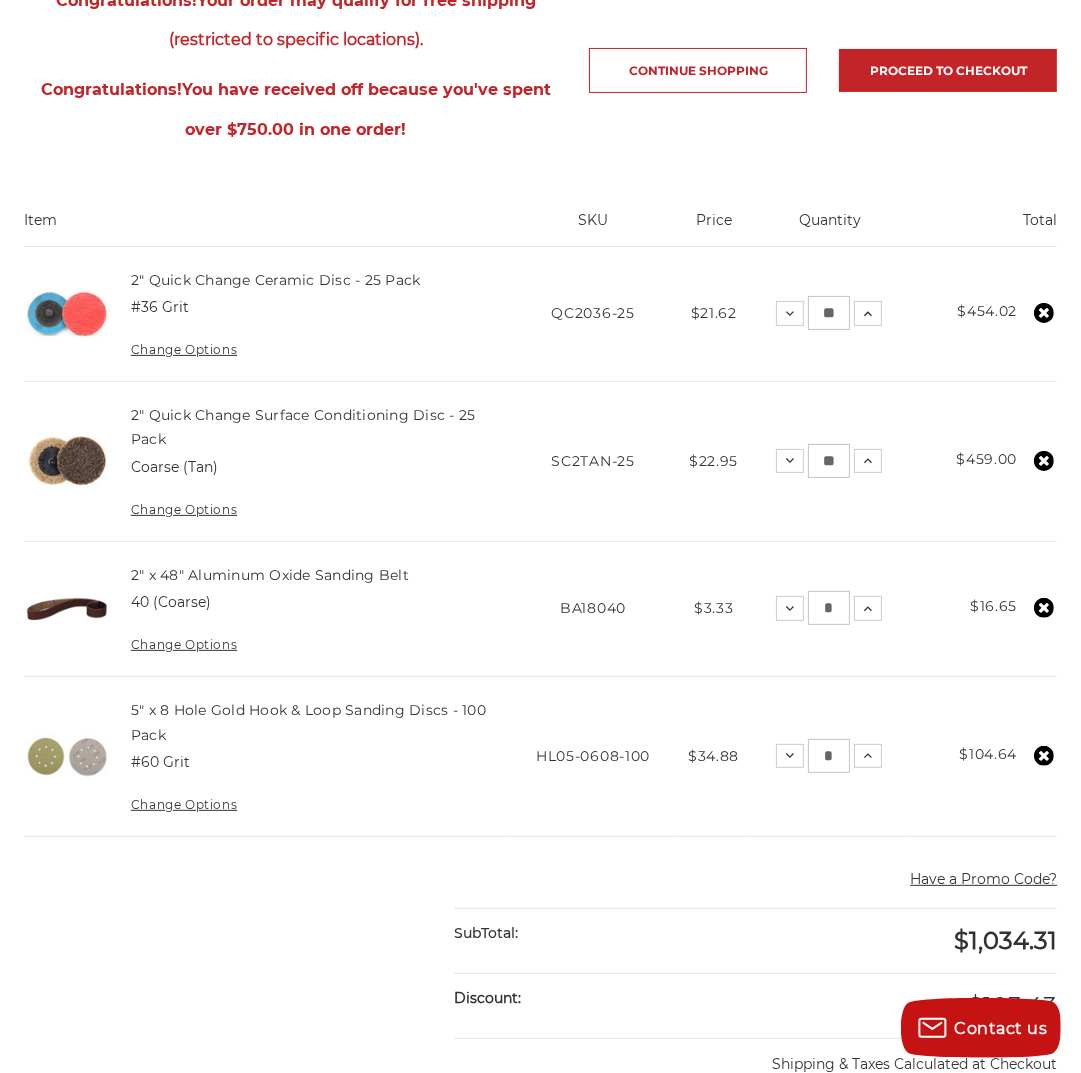 click on "**" at bounding box center [829, 313] 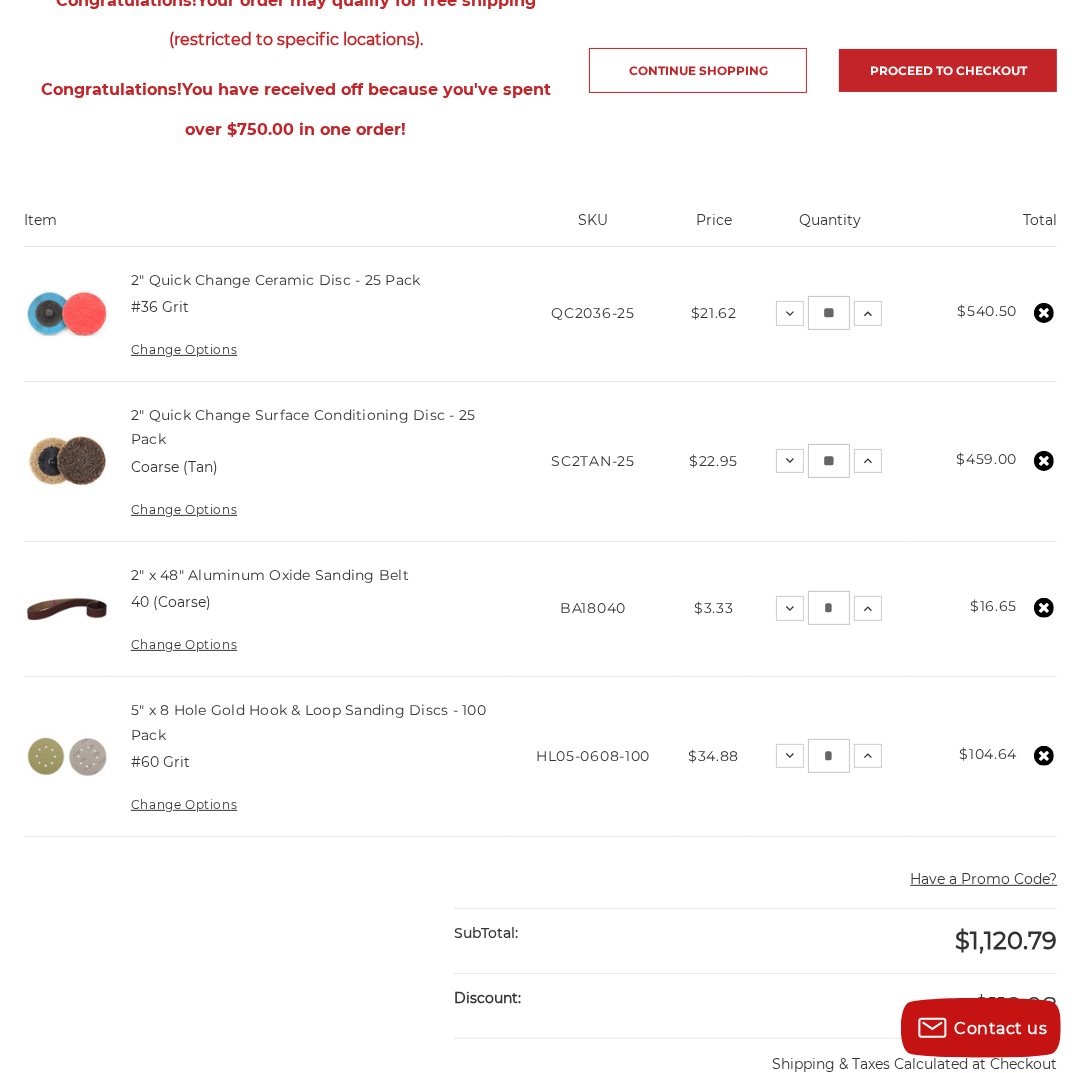 click on "**" at bounding box center [829, 461] 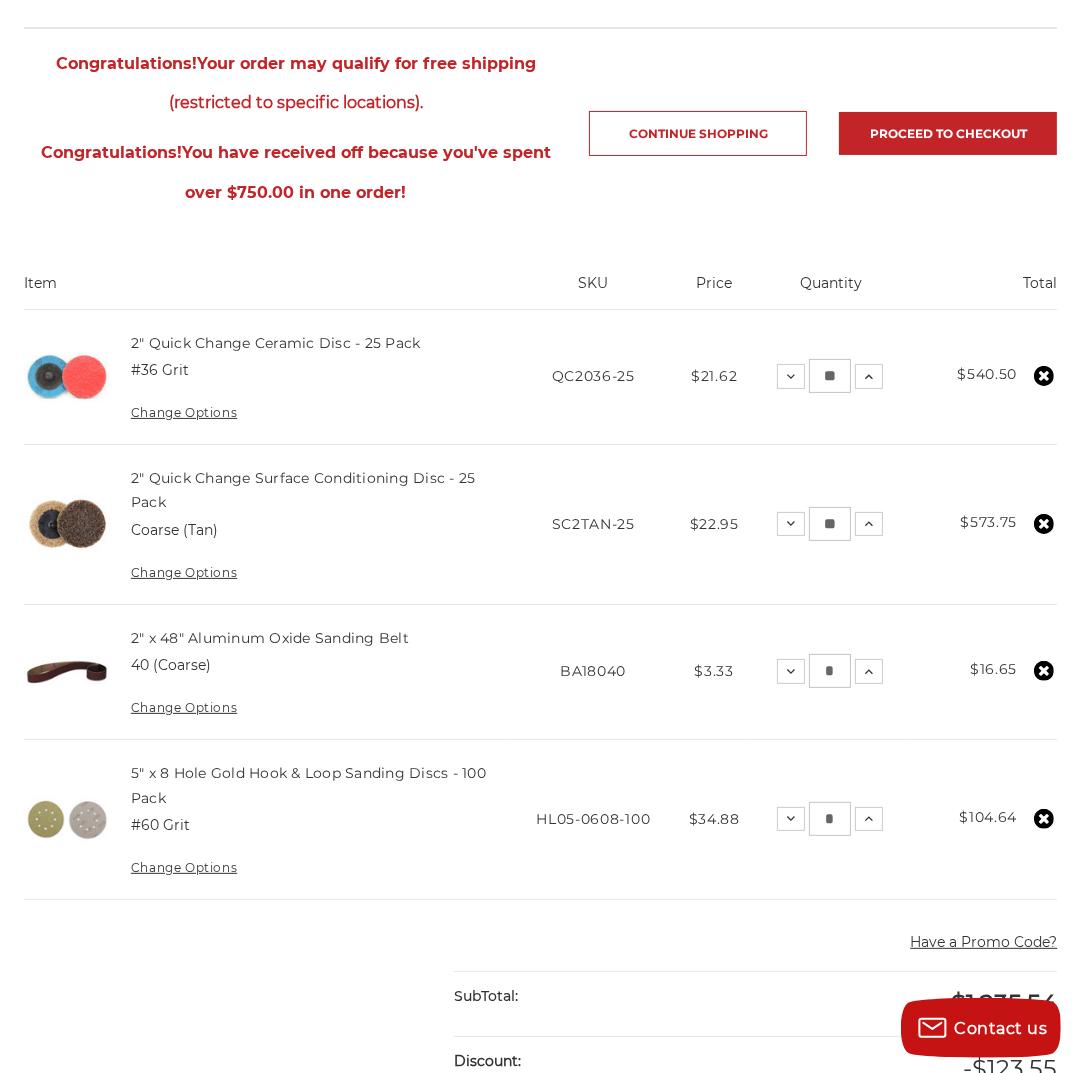 scroll, scrollTop: 800, scrollLeft: 0, axis: vertical 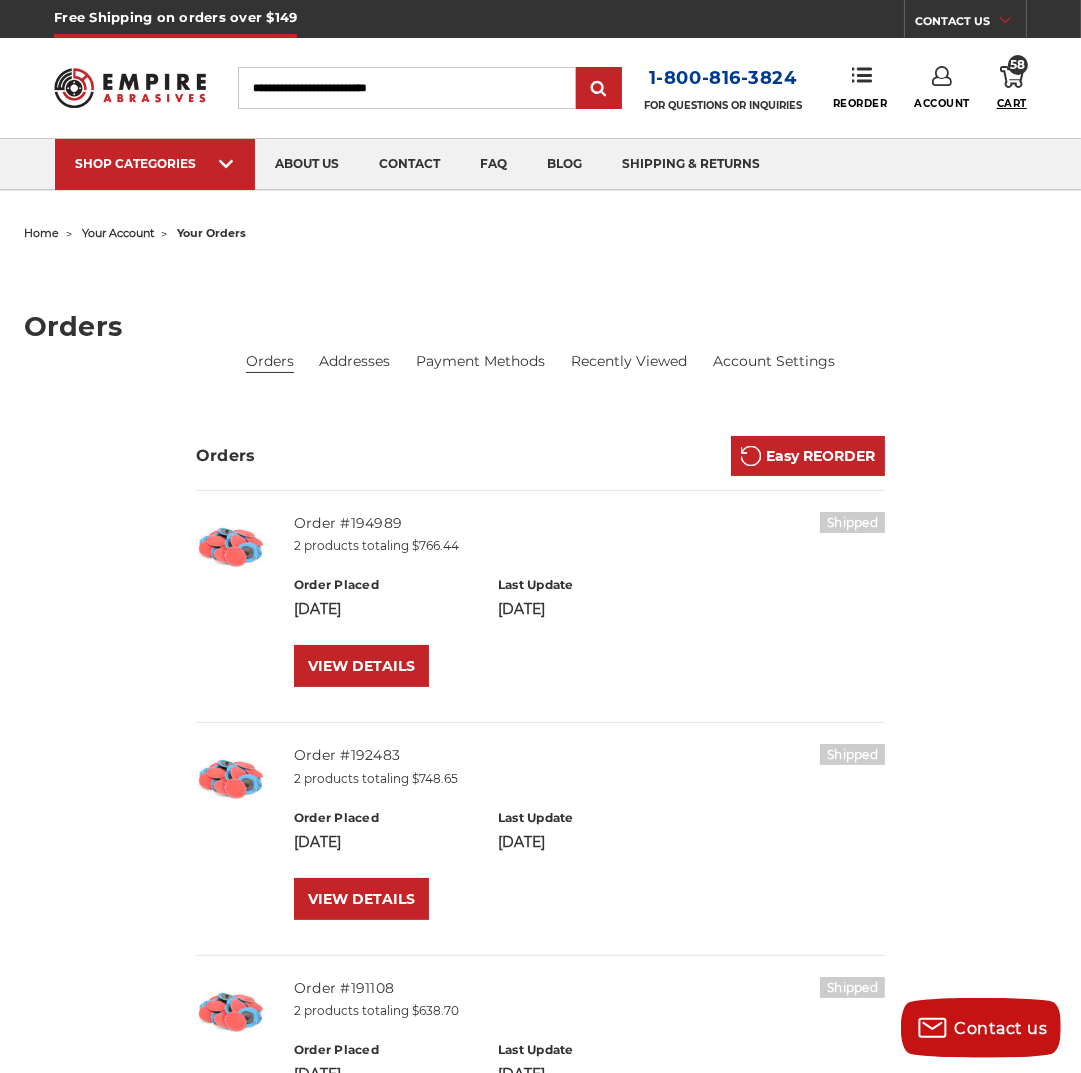 click on "Cart" at bounding box center [1012, 103] 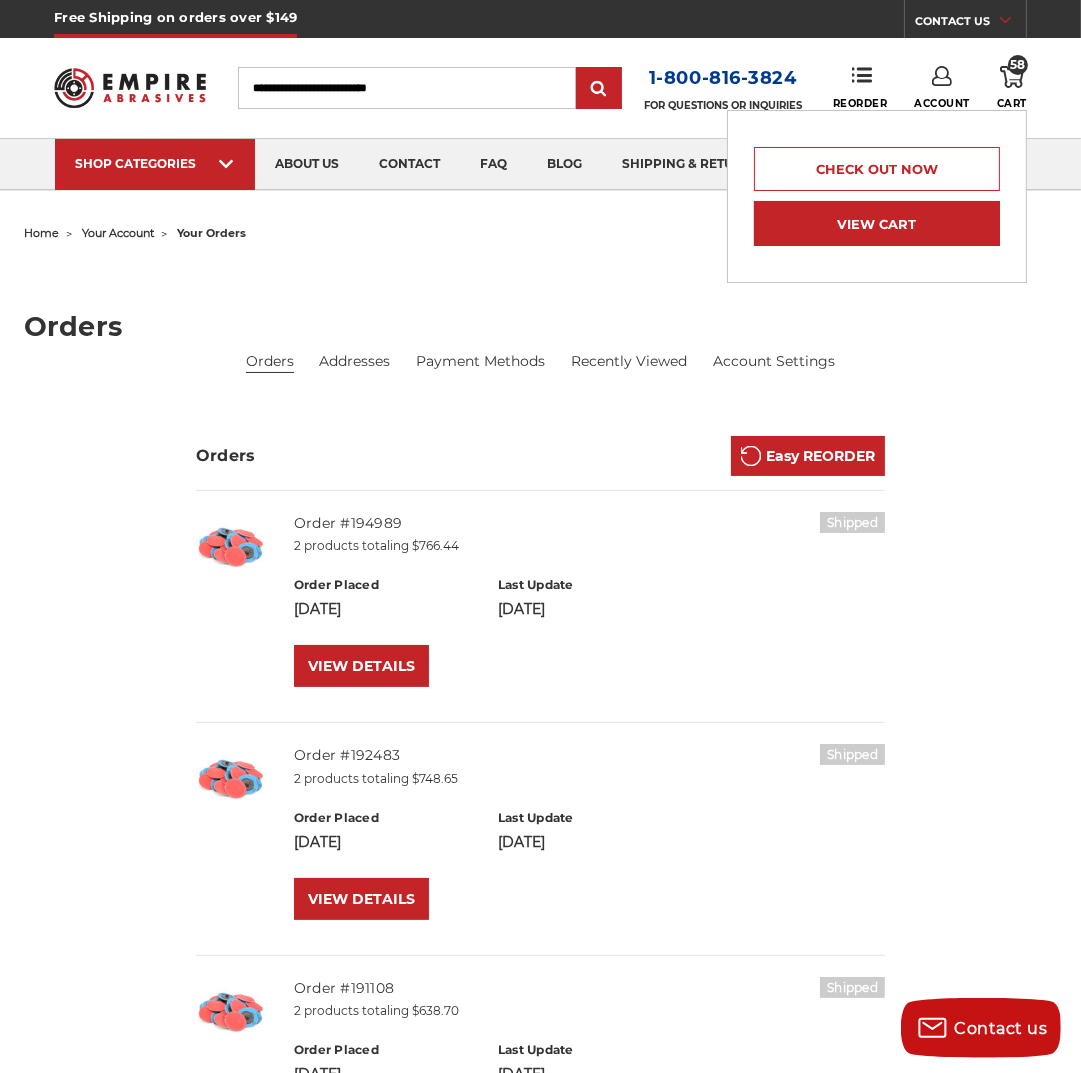 click on "View Cart" at bounding box center (877, 223) 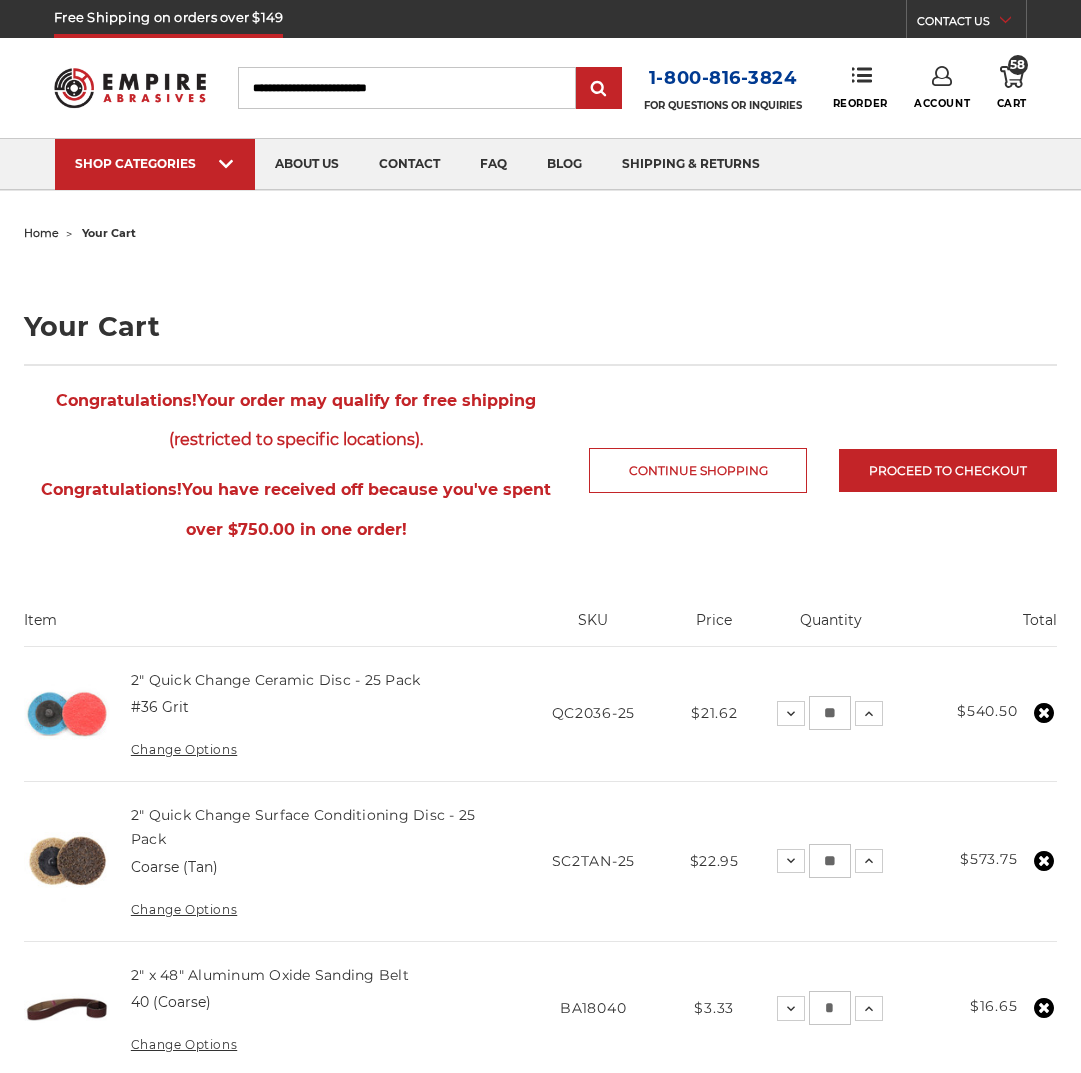 scroll, scrollTop: 0, scrollLeft: 0, axis: both 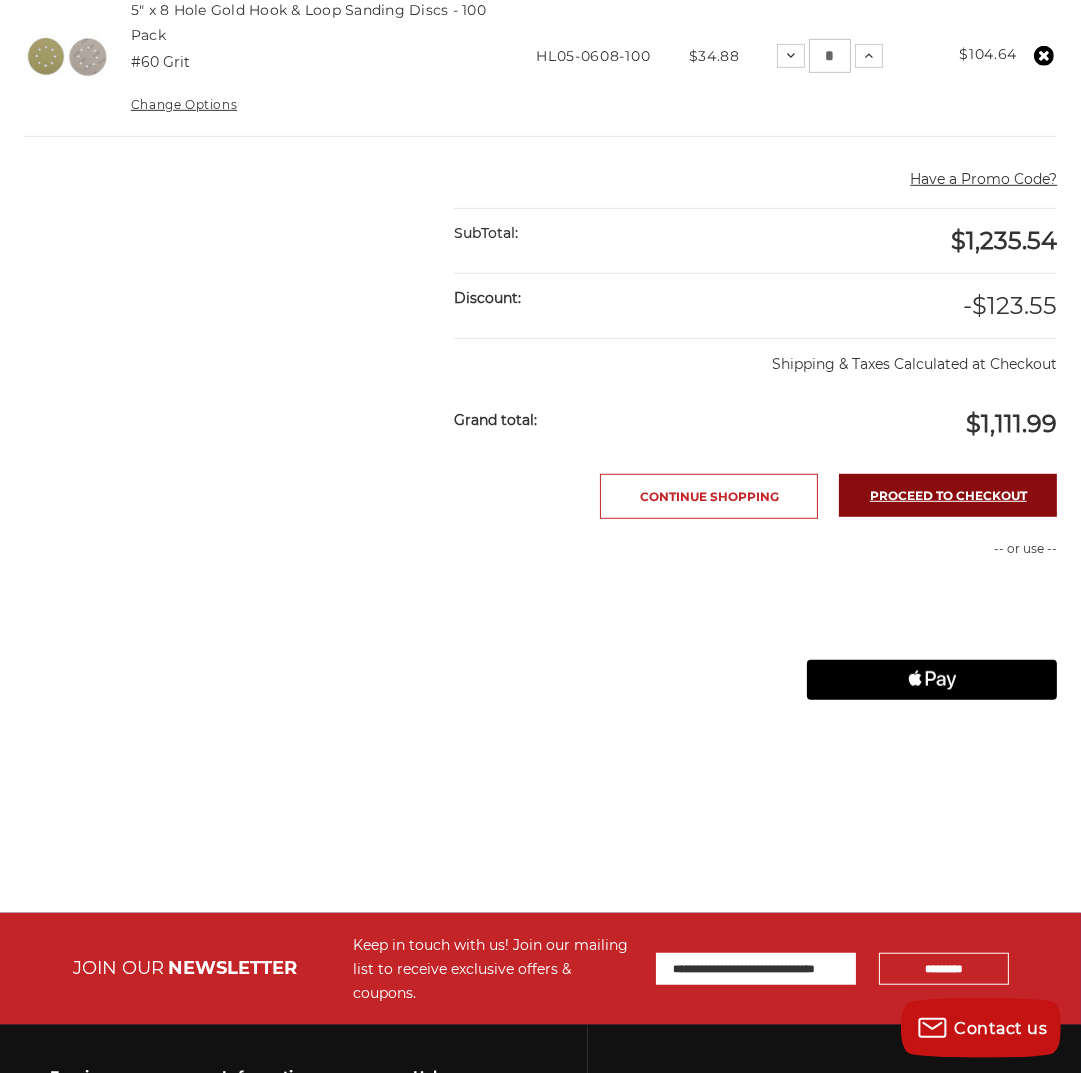 click on "Proceed to checkout" at bounding box center [948, 495] 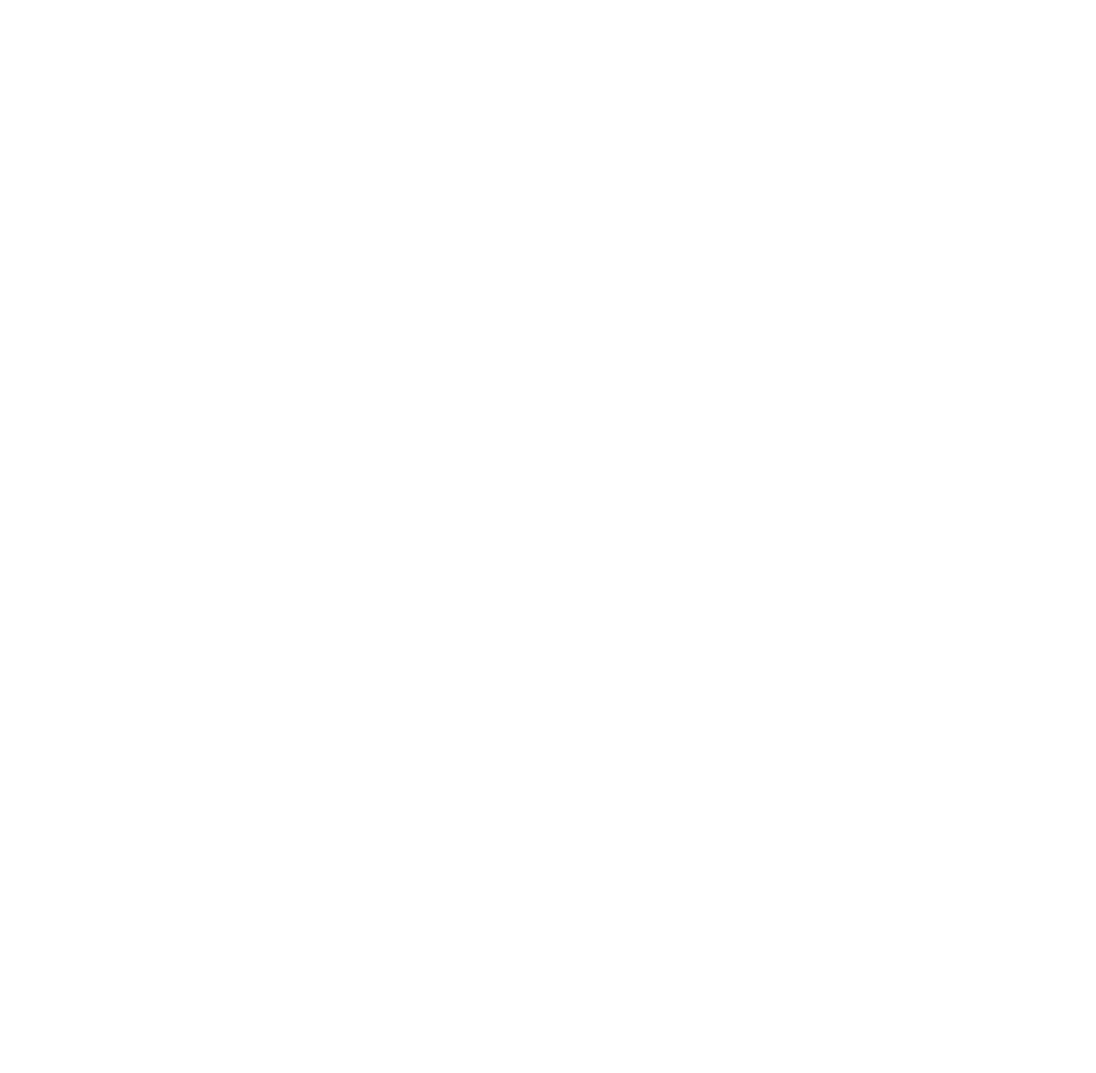scroll, scrollTop: 0, scrollLeft: 0, axis: both 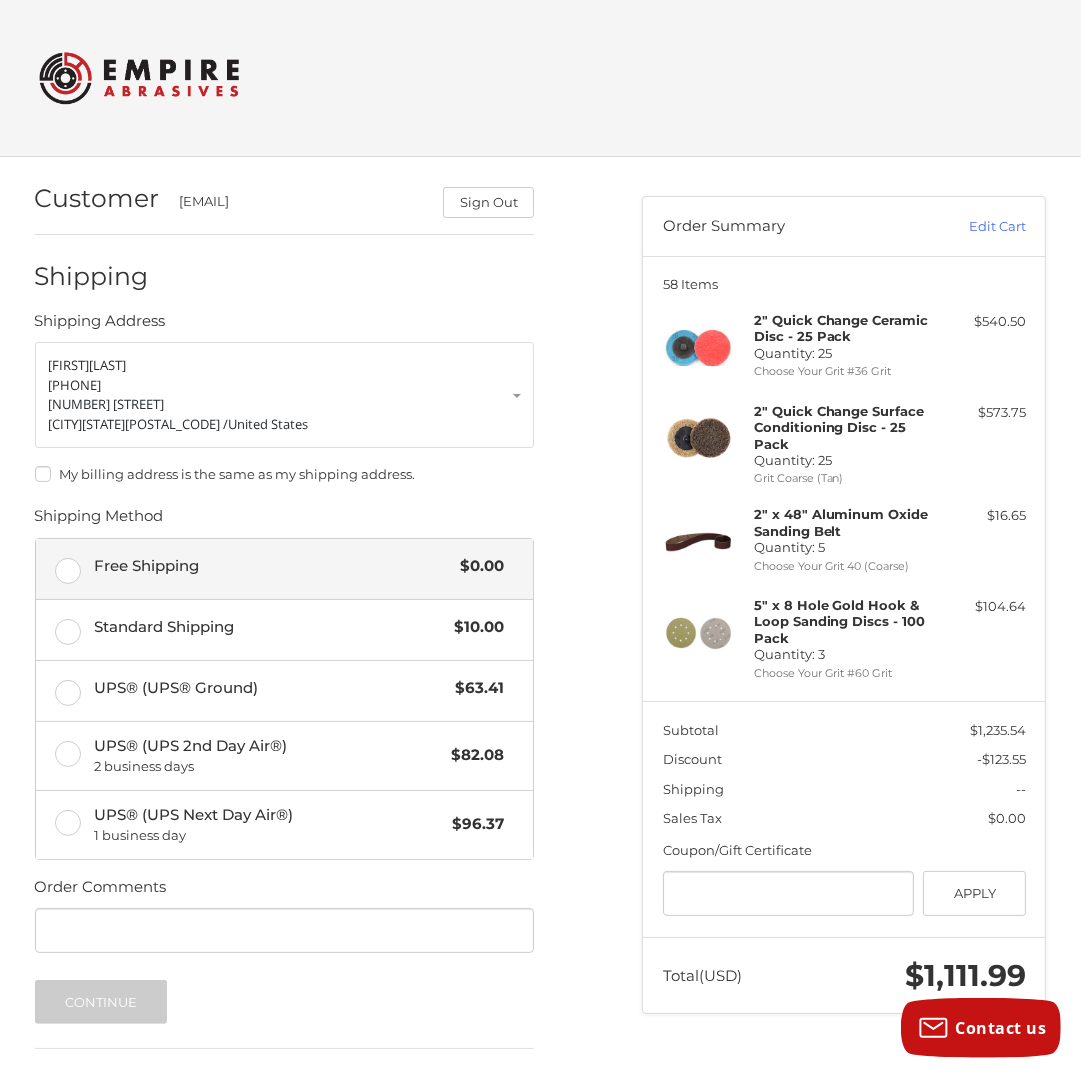 click on "Free Shipping $0.00" at bounding box center [285, 569] 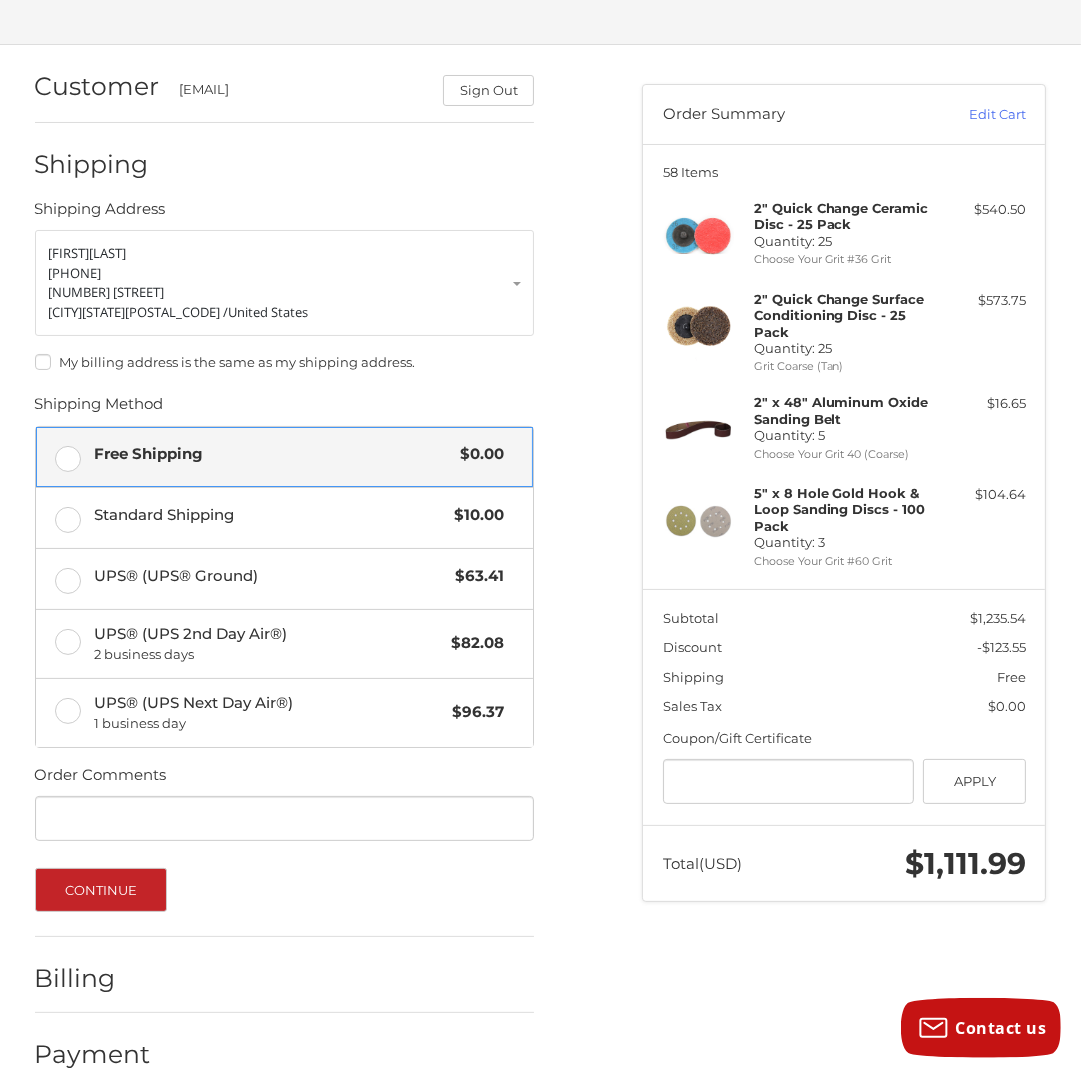 scroll, scrollTop: 154, scrollLeft: 0, axis: vertical 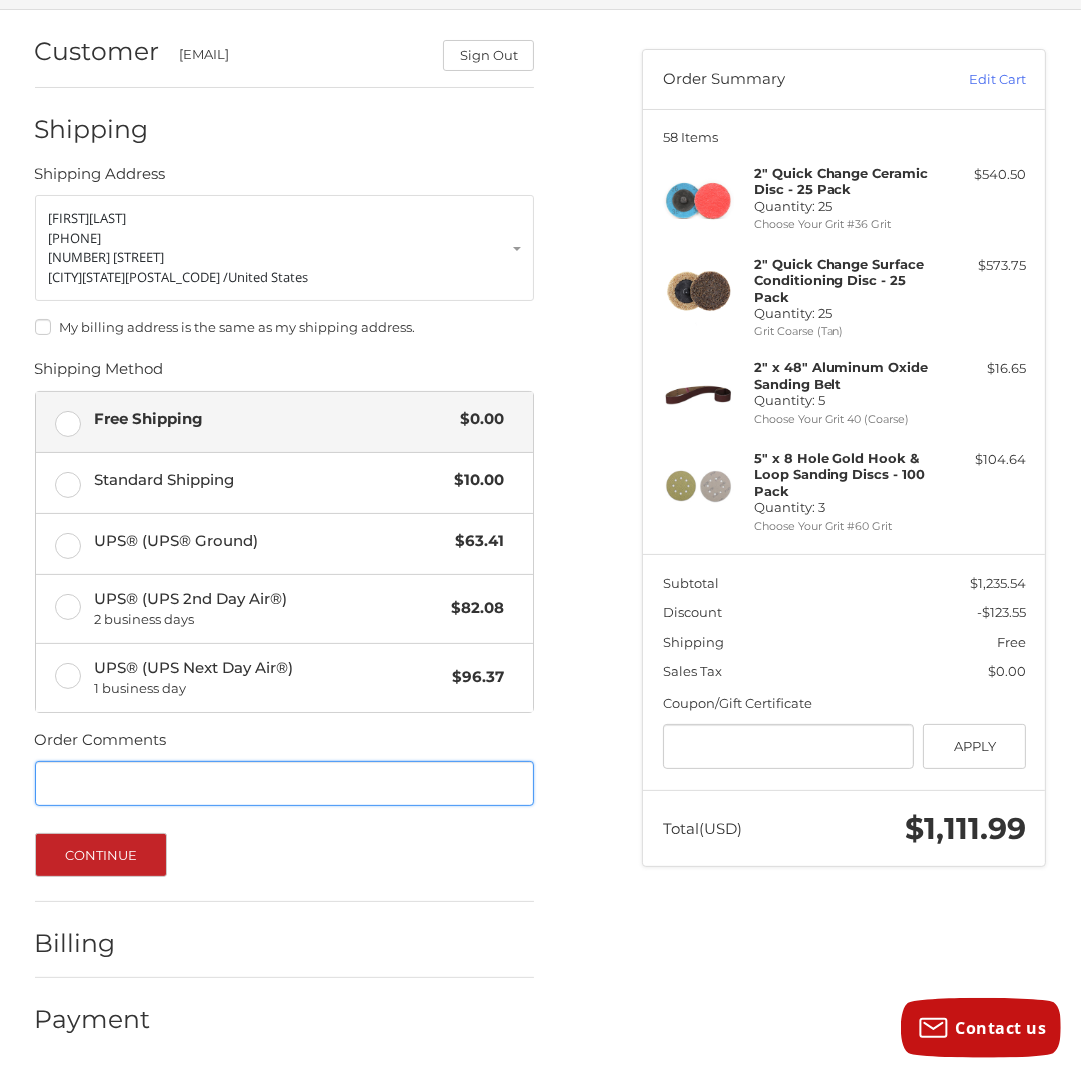 click on "Order Comments" at bounding box center [285, 783] 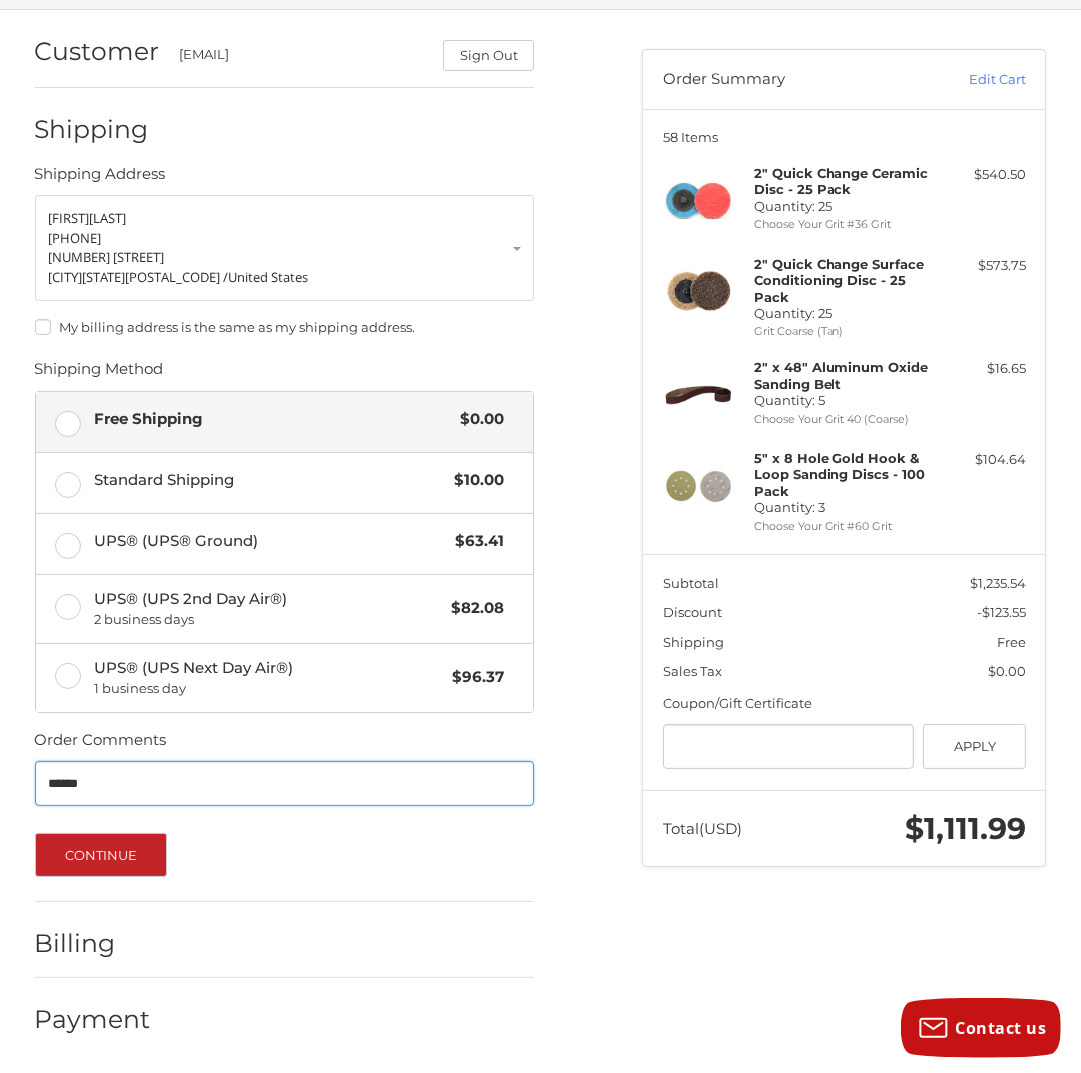 type on "******" 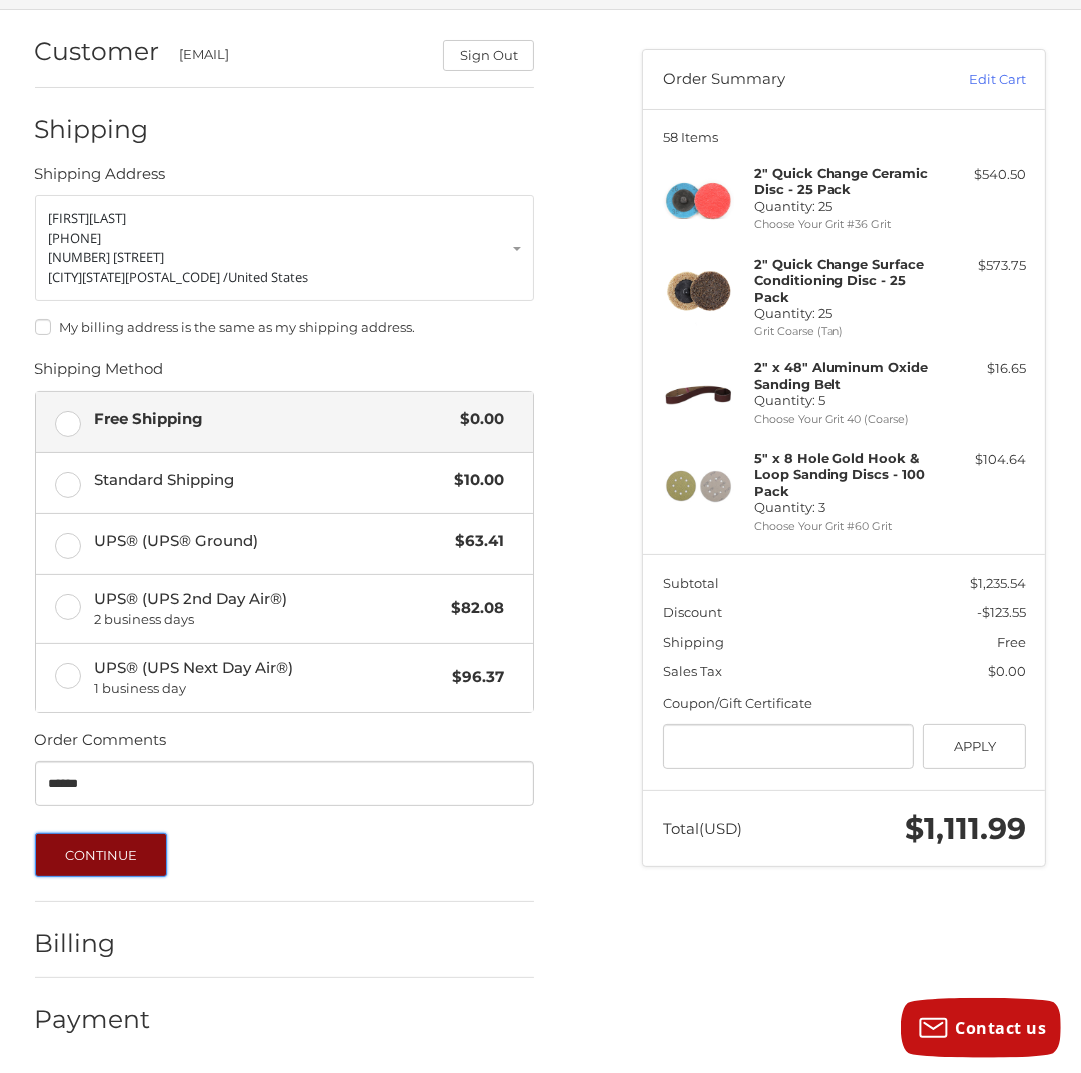 type 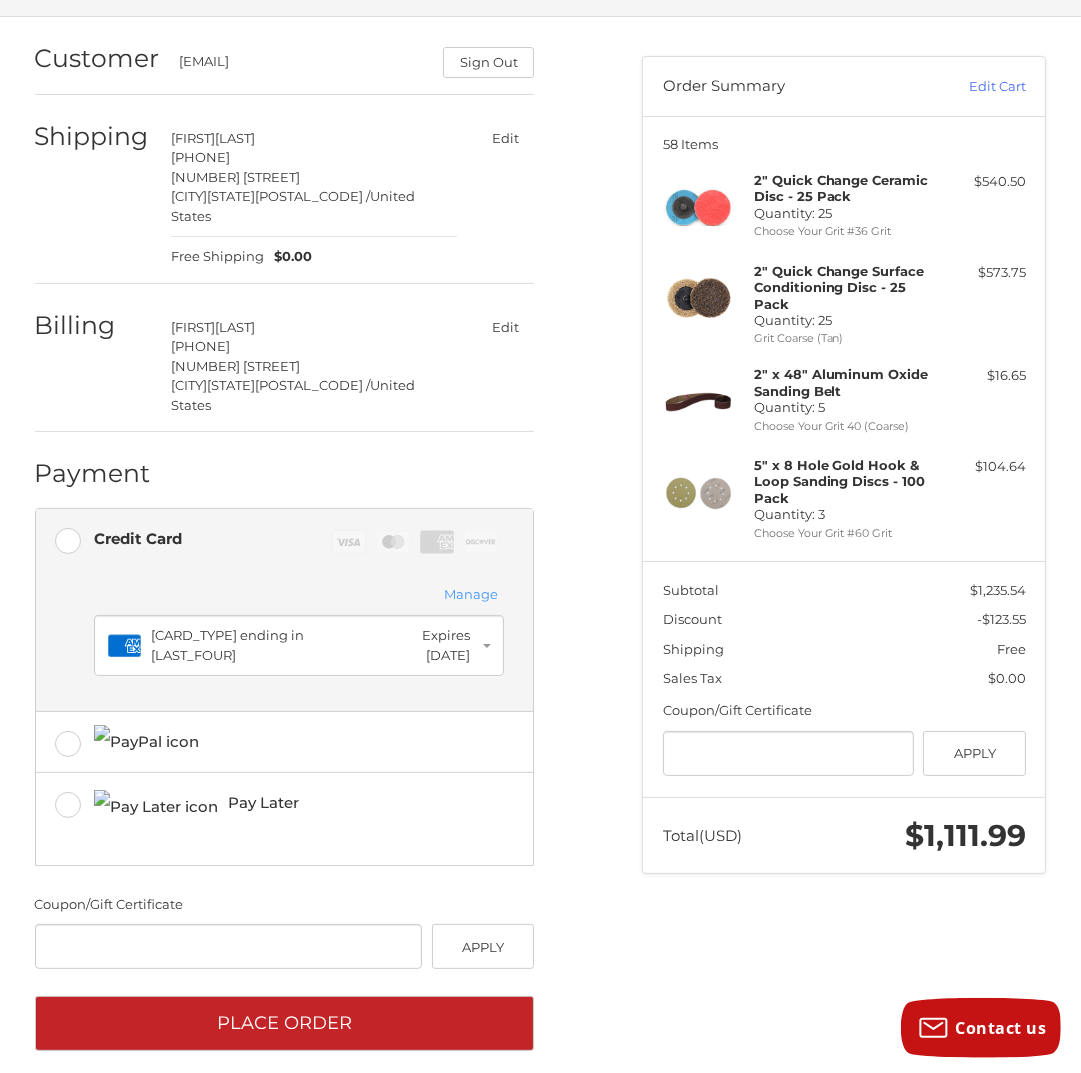 scroll, scrollTop: 168, scrollLeft: 0, axis: vertical 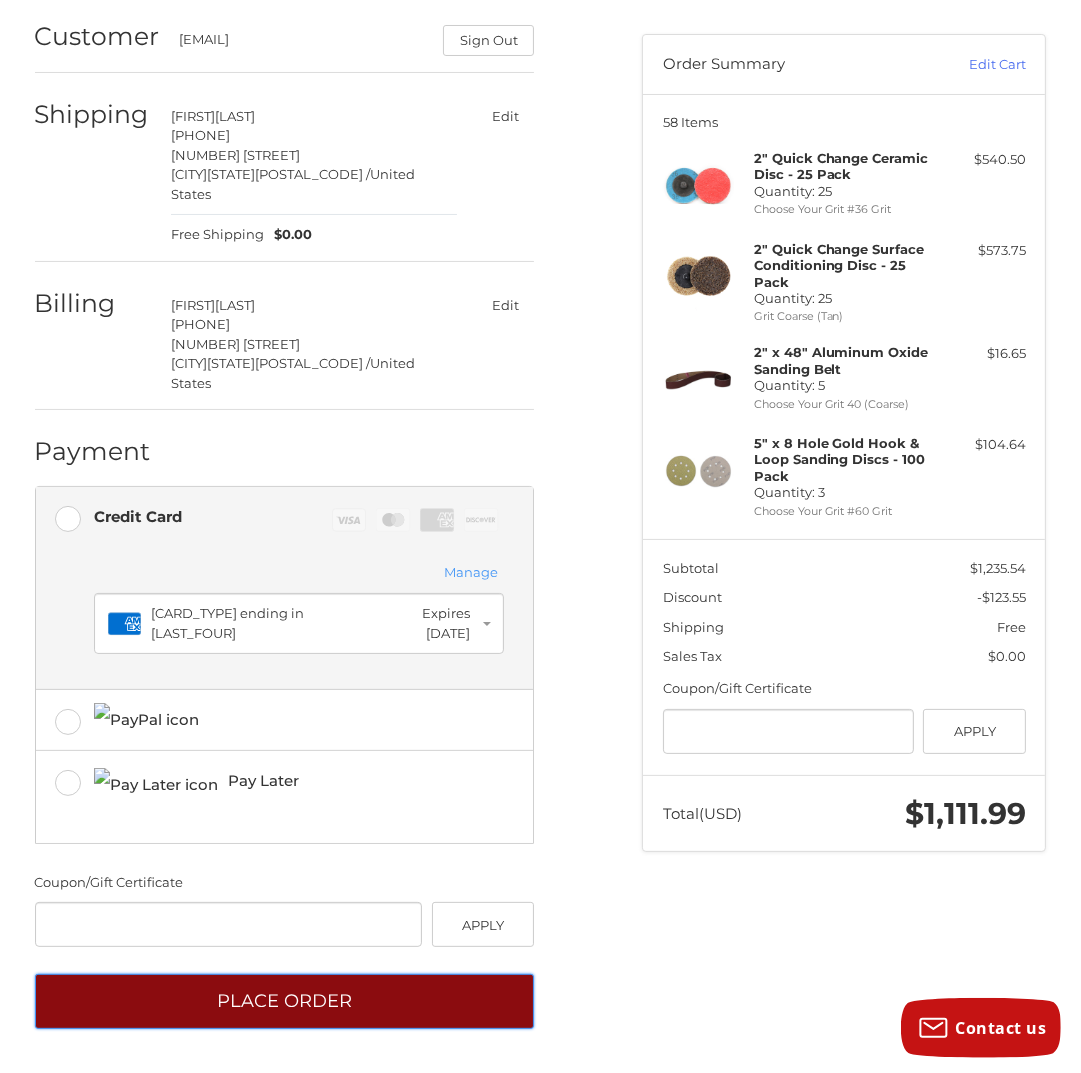 click on "Place Order" at bounding box center [285, 1001] 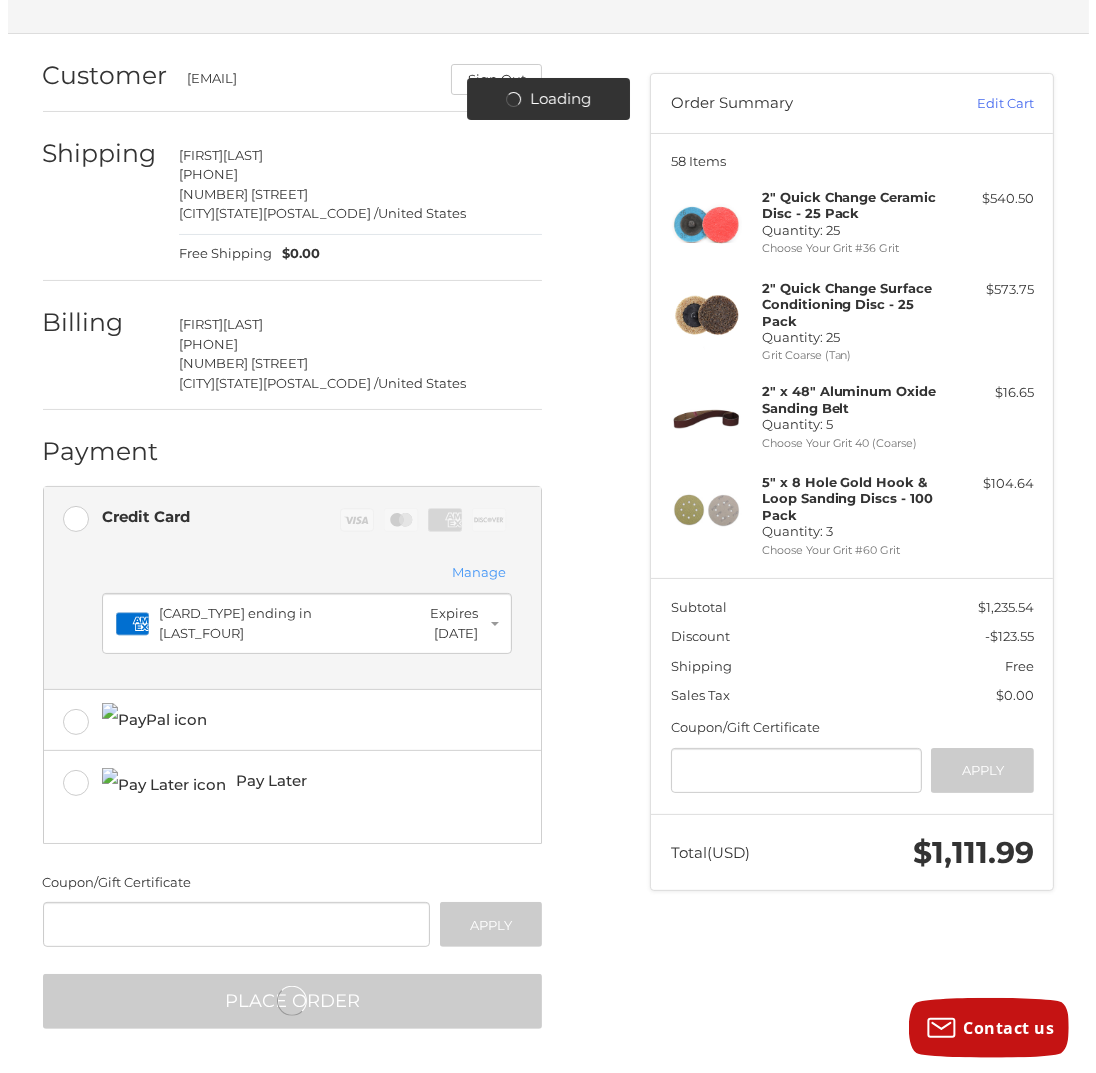 scroll, scrollTop: 0, scrollLeft: 0, axis: both 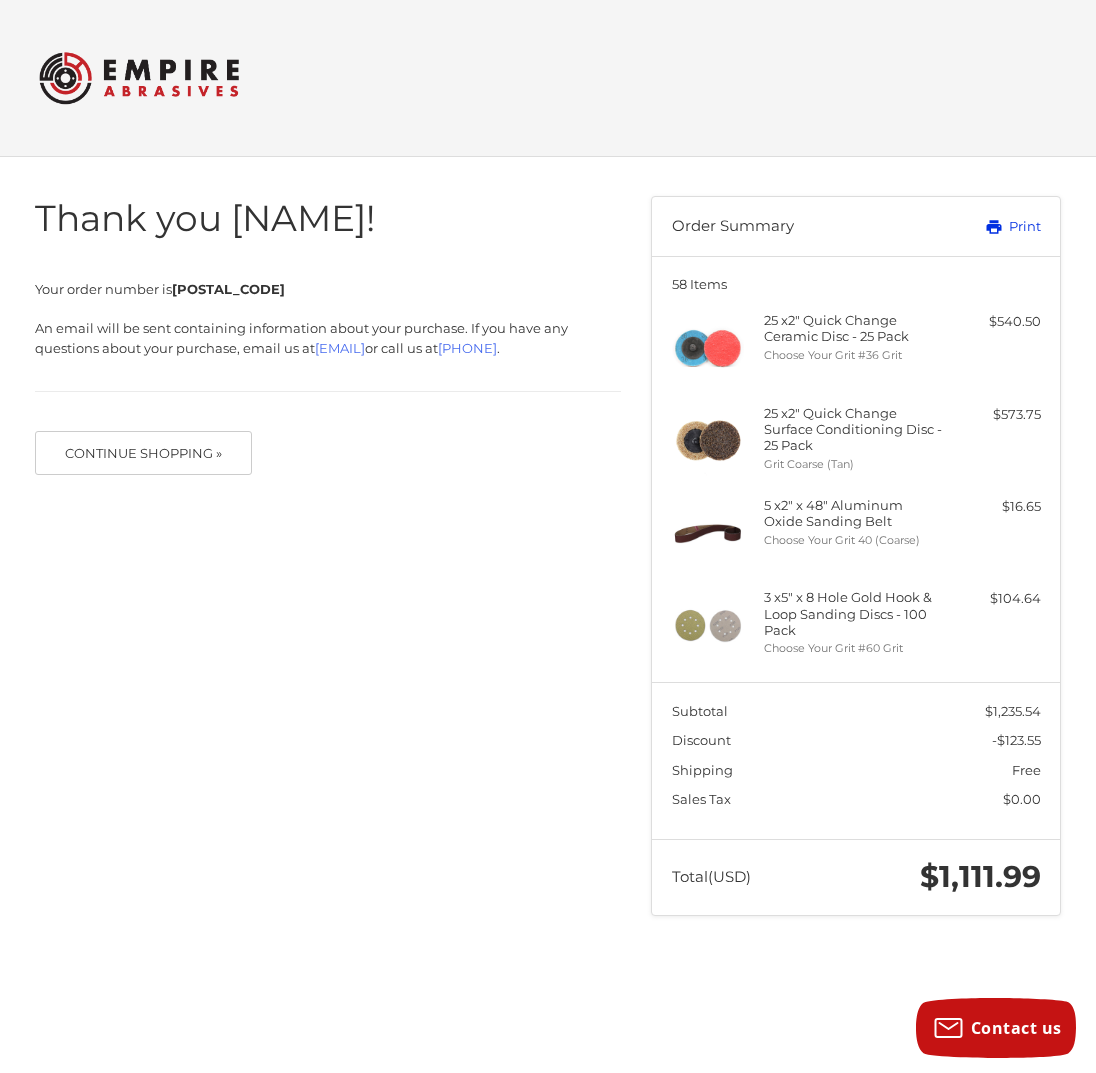 click on "Print" at bounding box center (983, 227) 